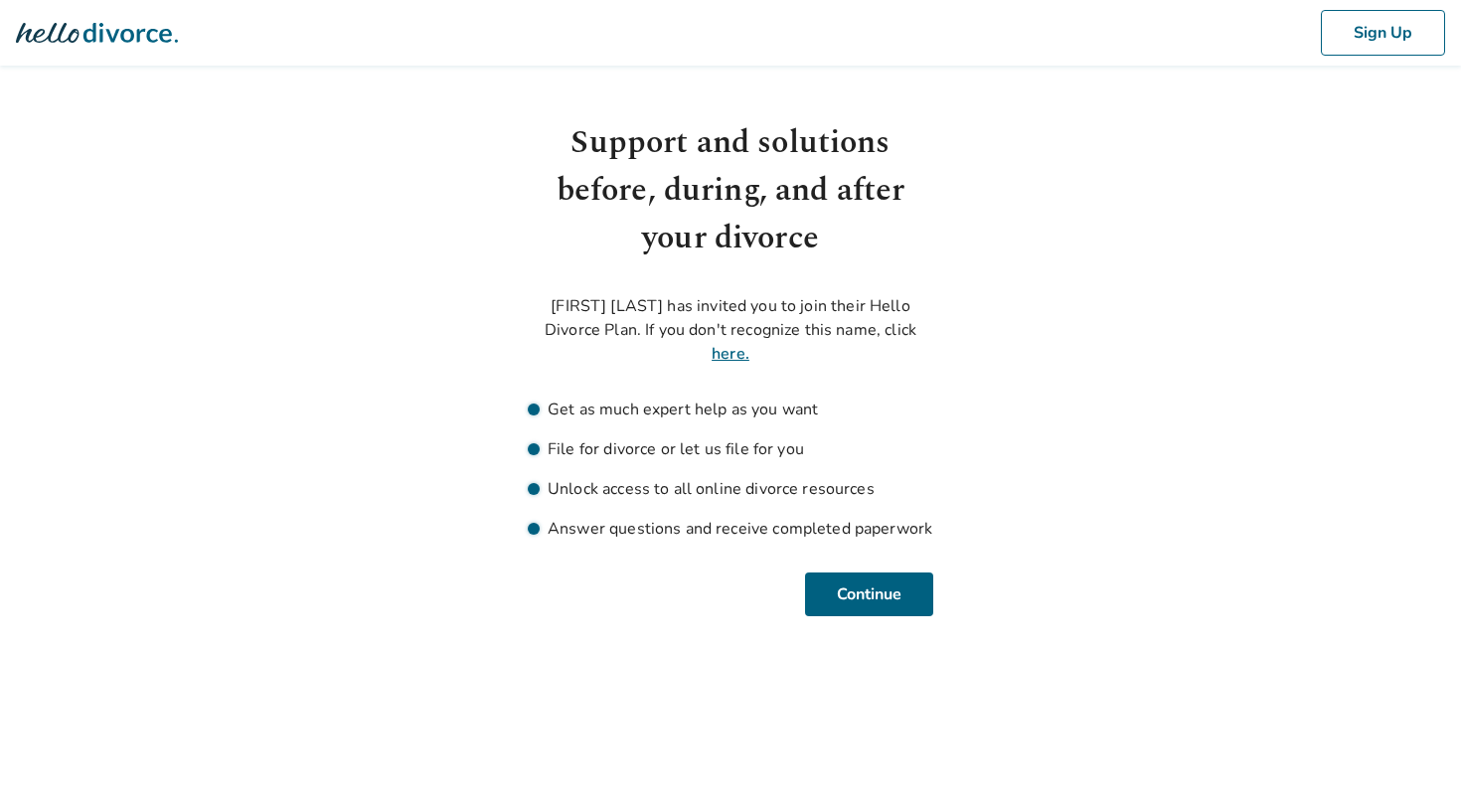 scroll, scrollTop: 0, scrollLeft: 0, axis: both 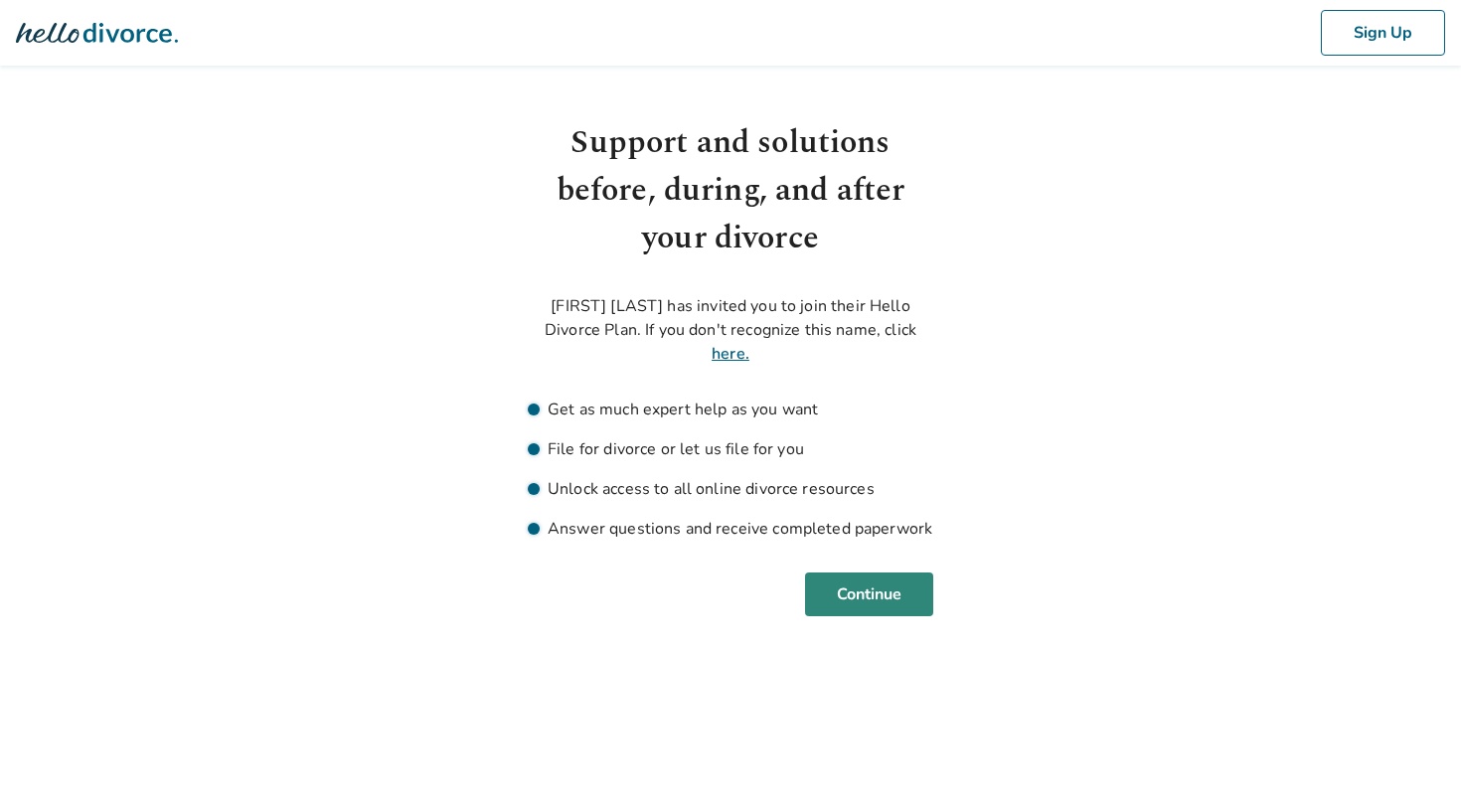 click on "Continue" at bounding box center [869, 594] 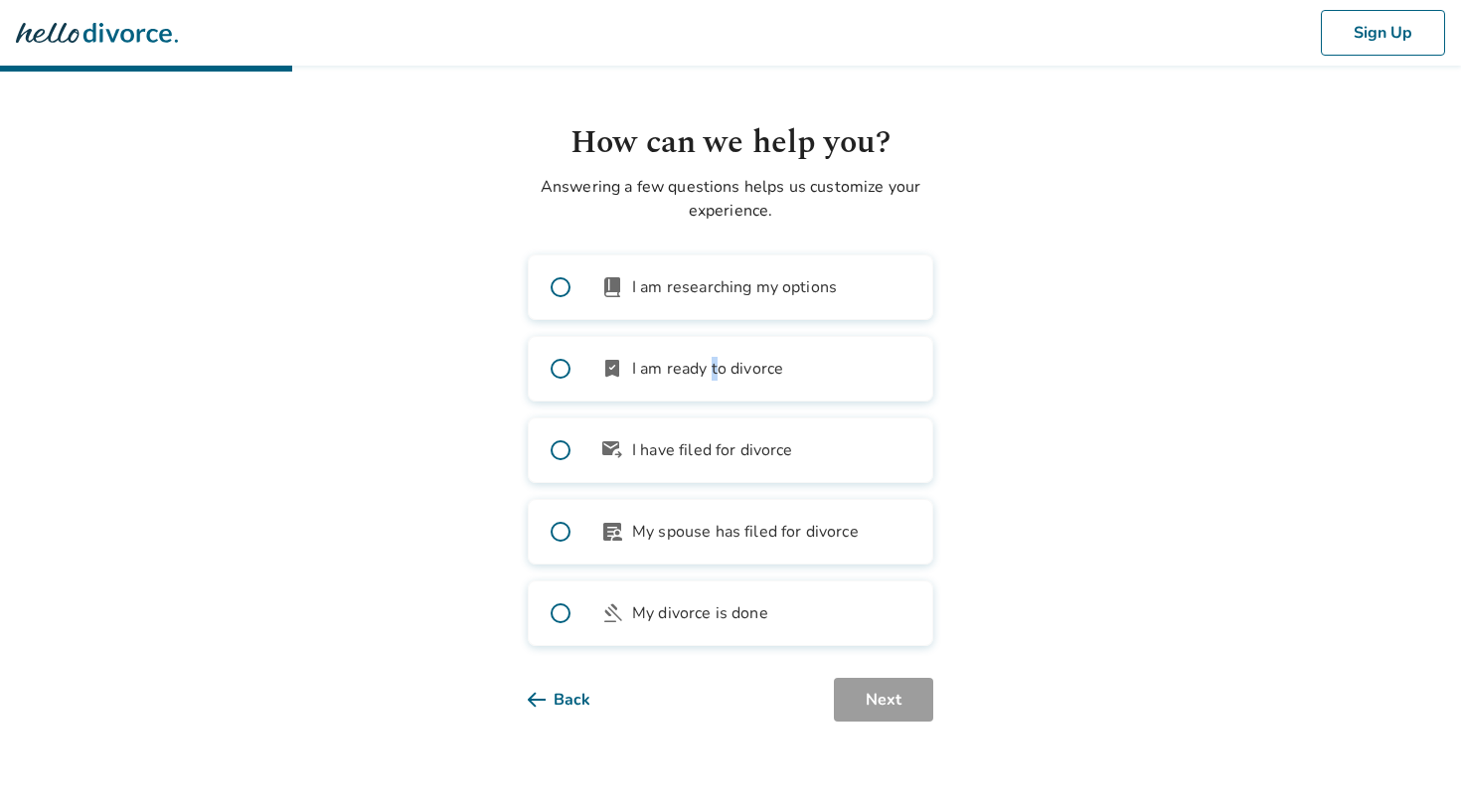 click on "I am ready to divorce" at bounding box center [708, 369] 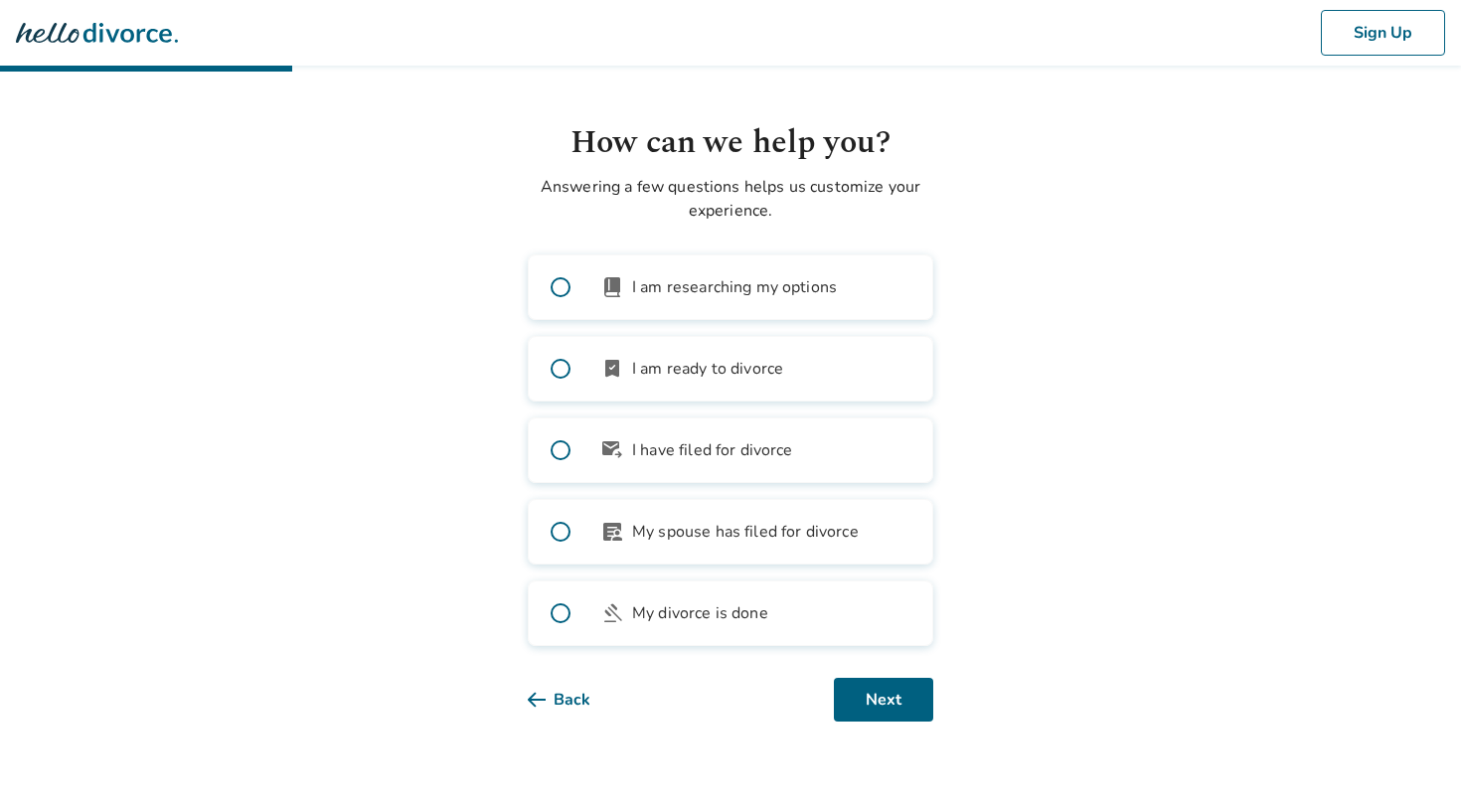 click on "article_person My spouse has filed for divorce" at bounding box center [730, 532] 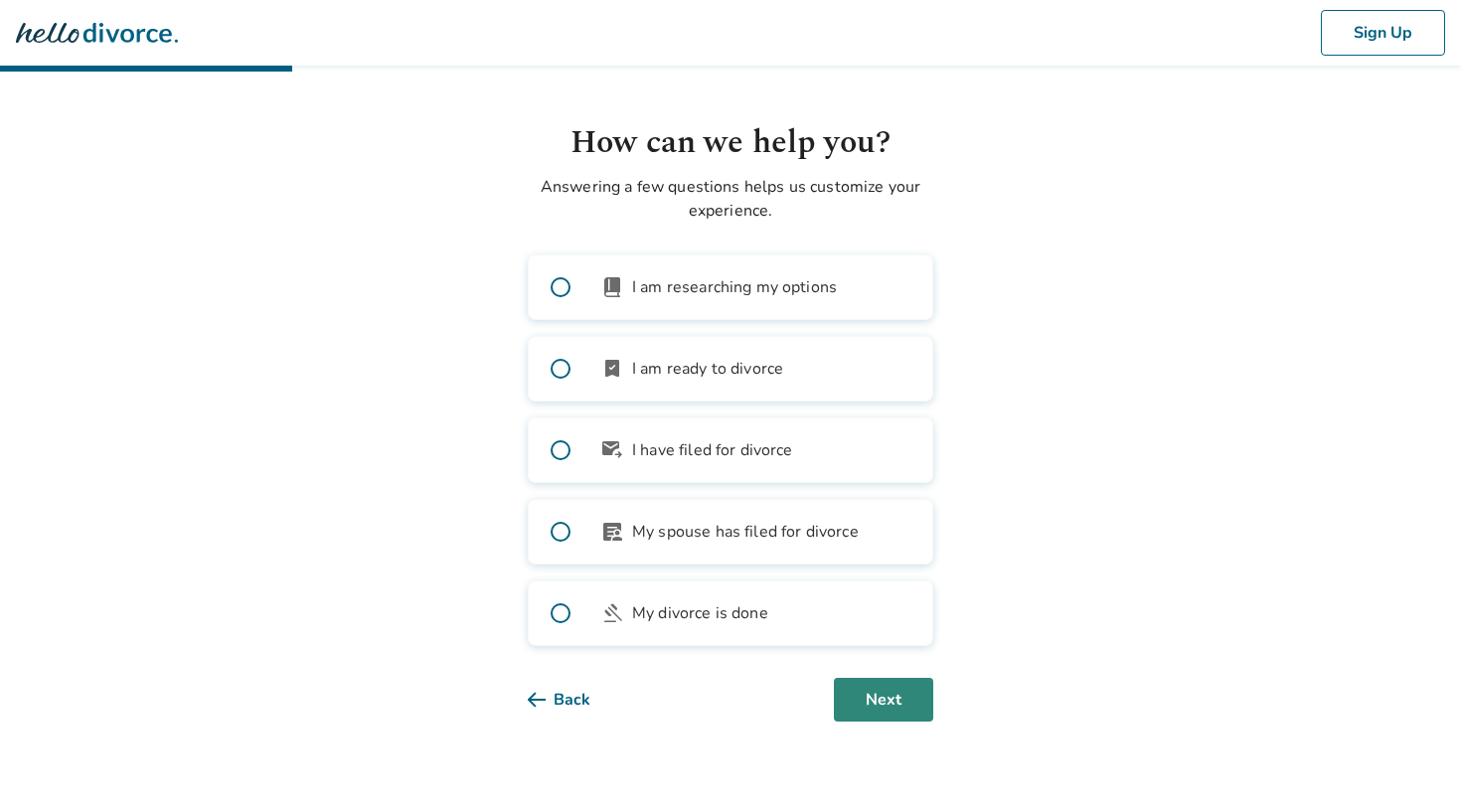 click on "Next" at bounding box center (884, 700) 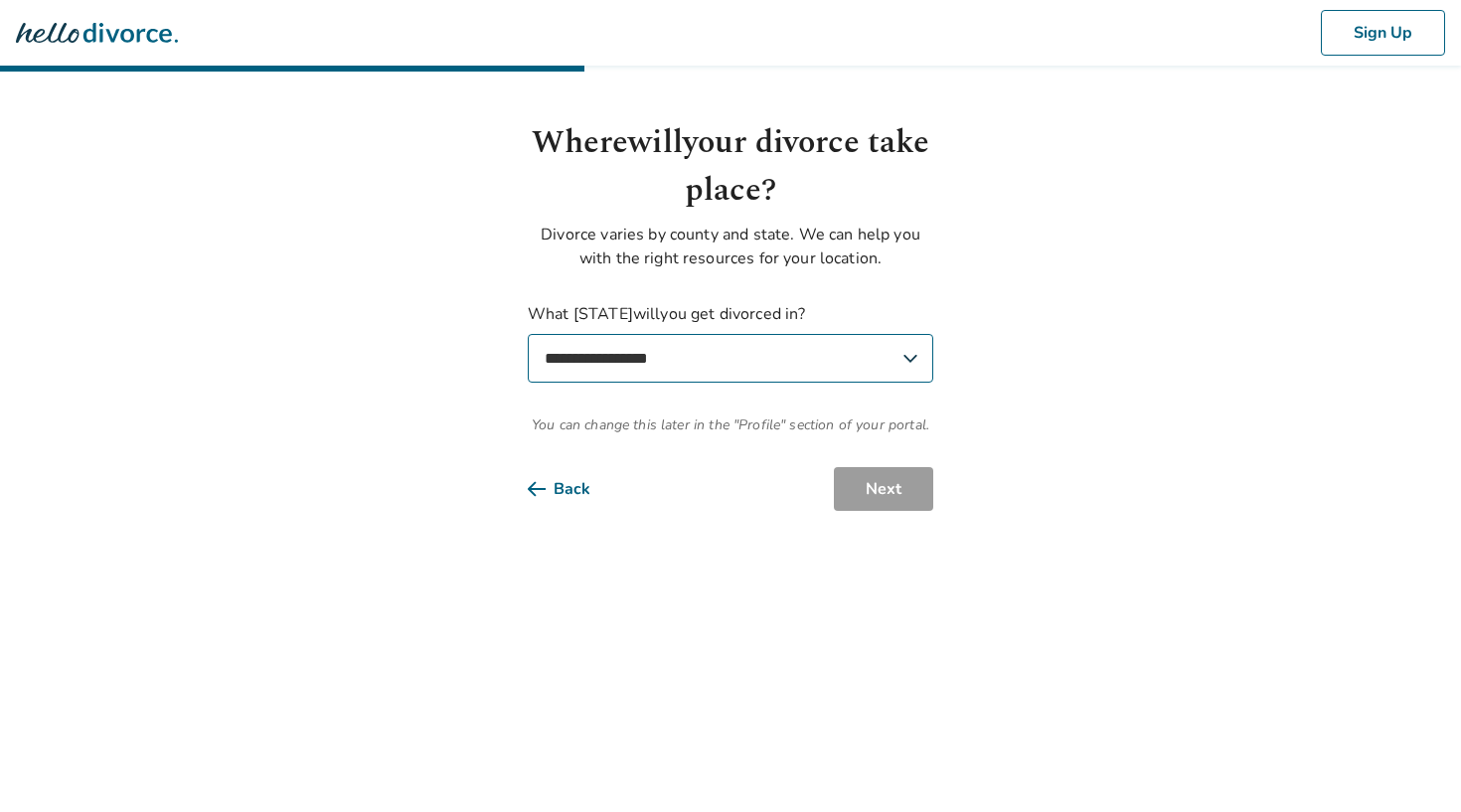 select on "**" 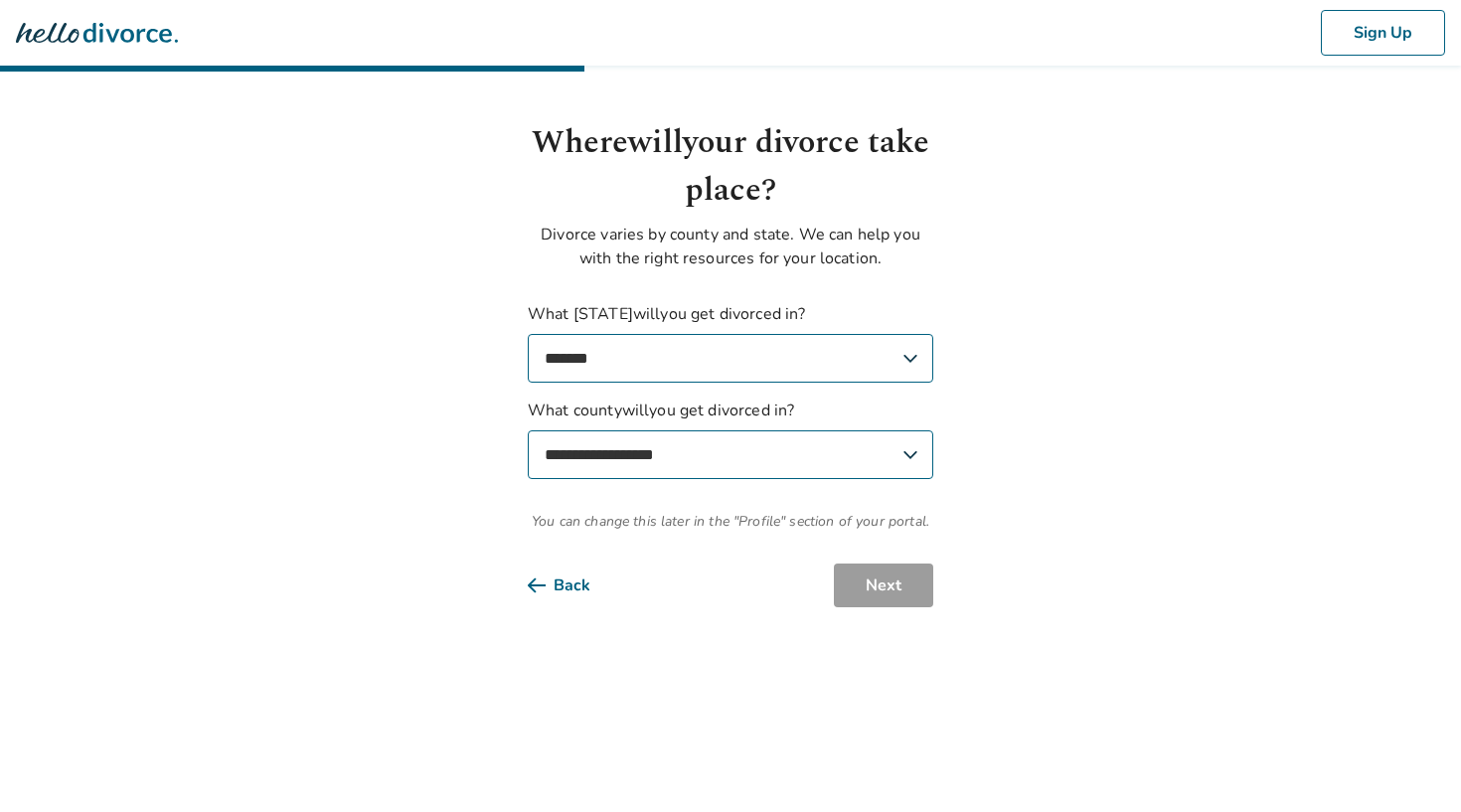 select on "********" 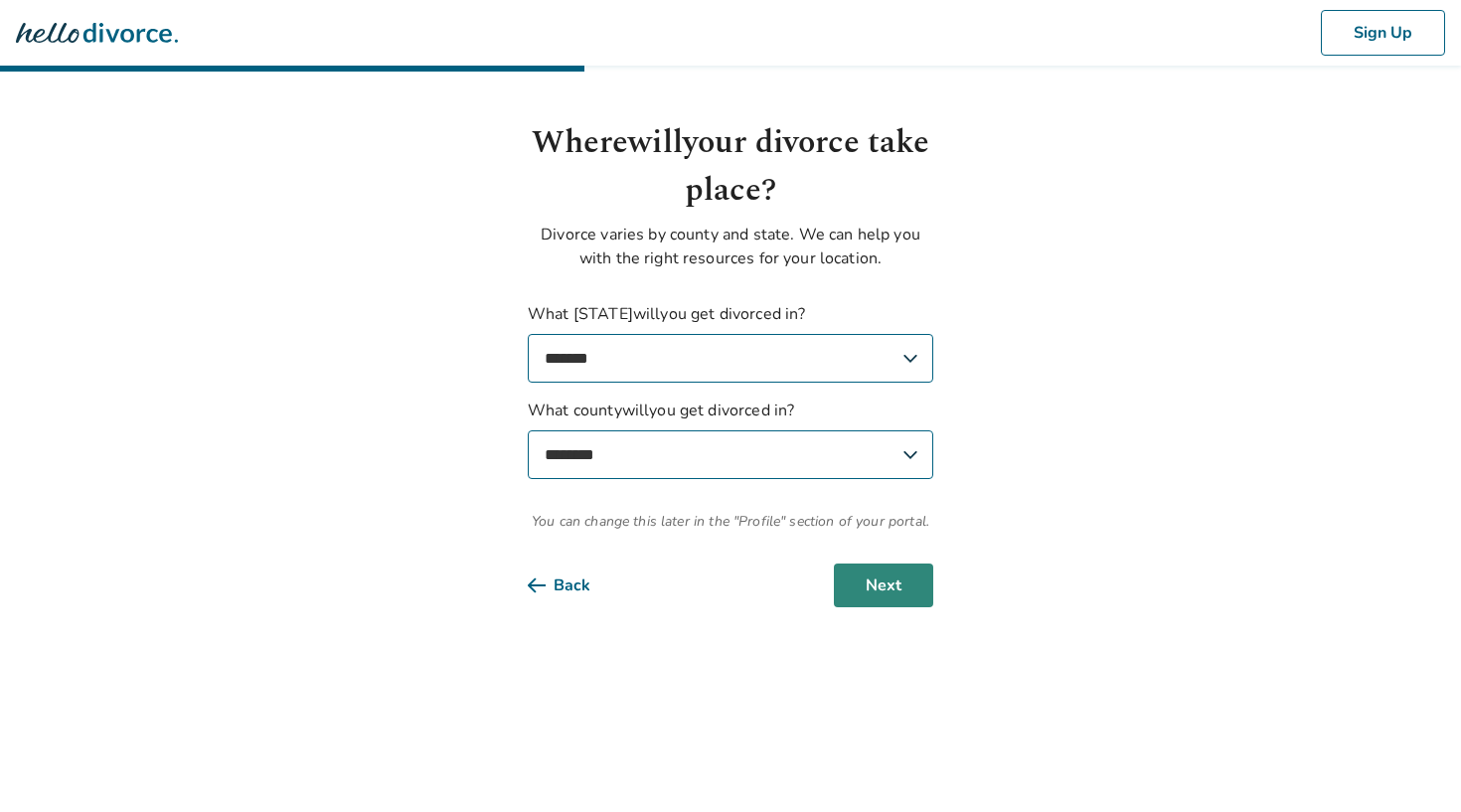 click on "Next" at bounding box center [884, 585] 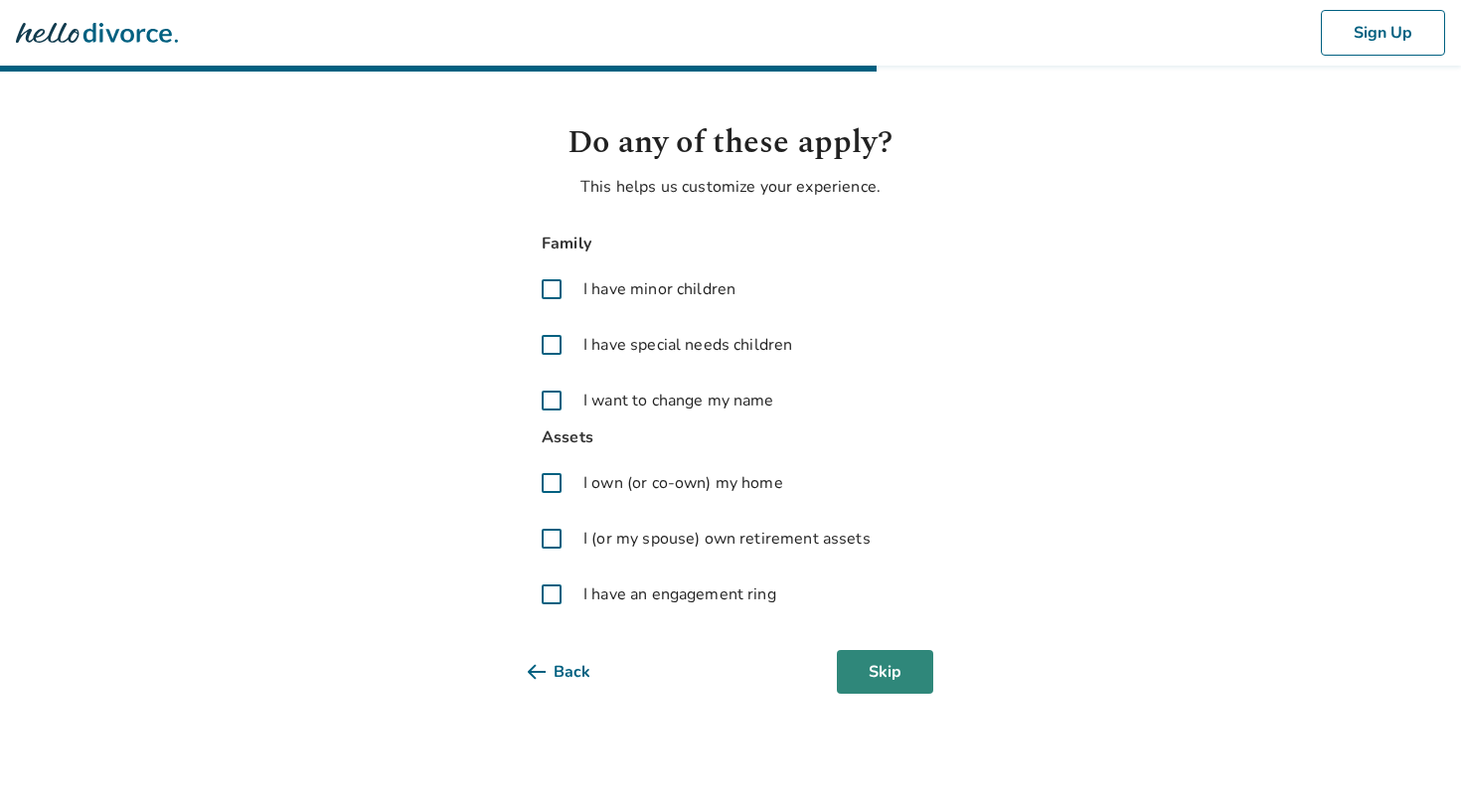 click on "Skip" at bounding box center (885, 672) 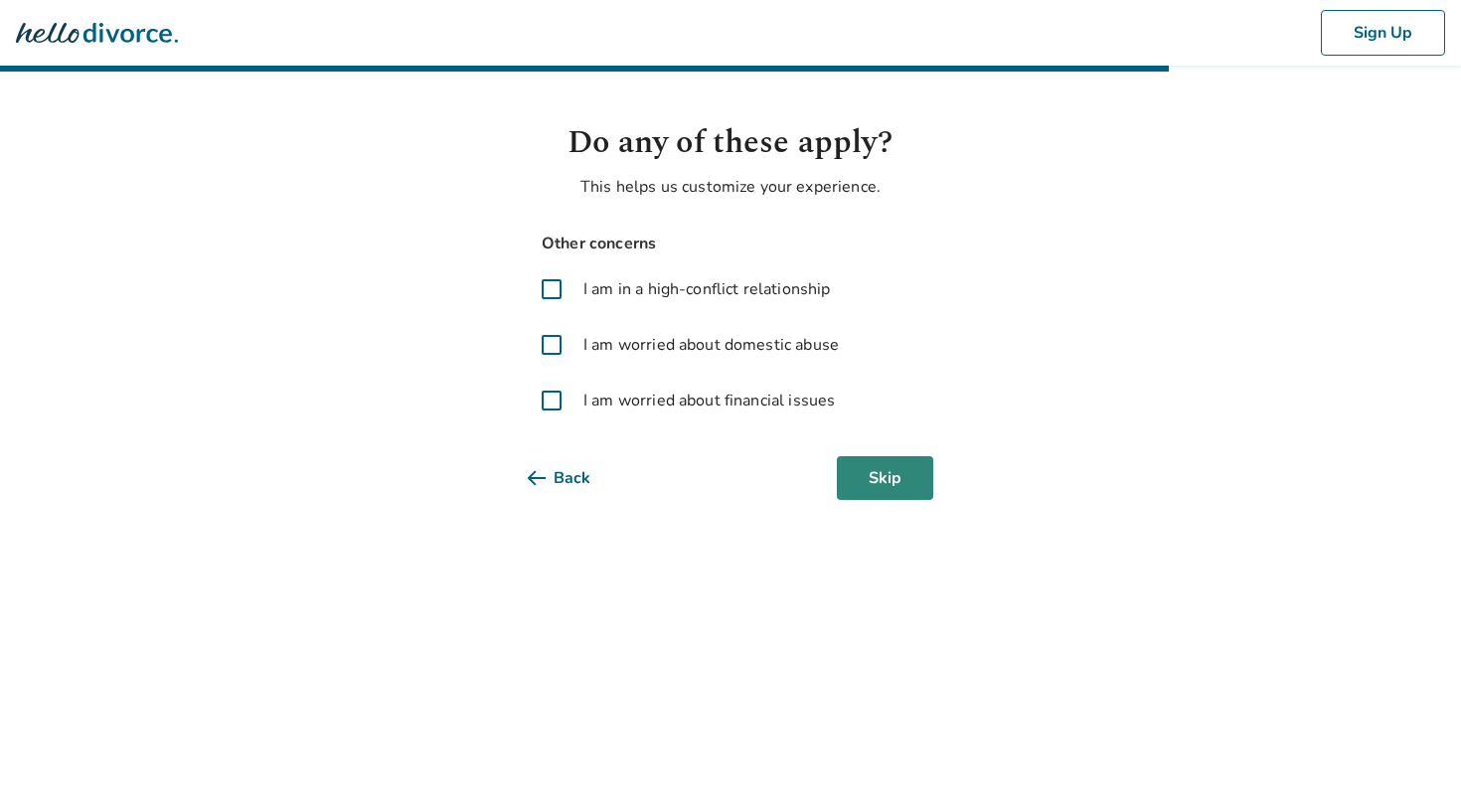 click on "Skip" at bounding box center [885, 478] 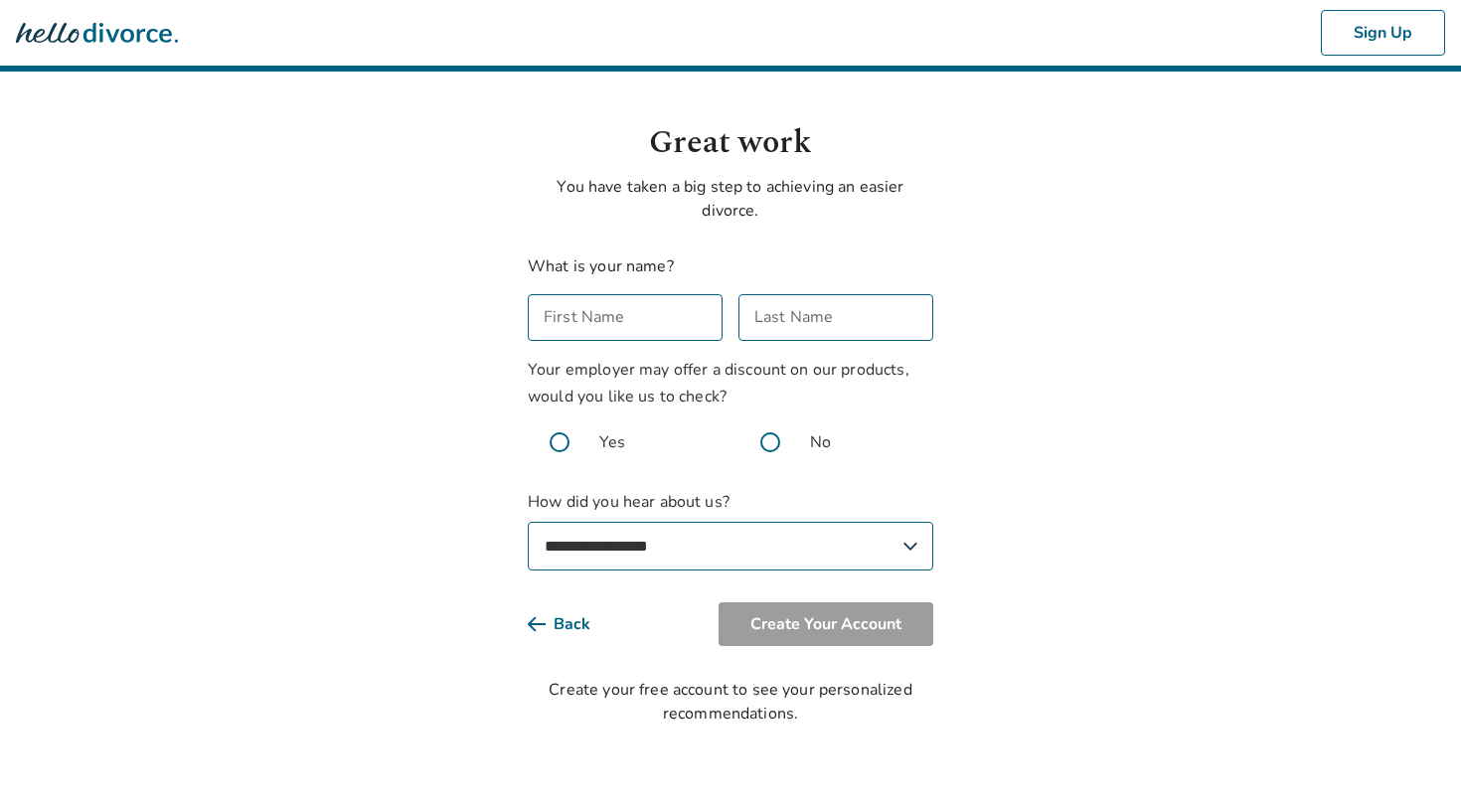 click on "First Name" 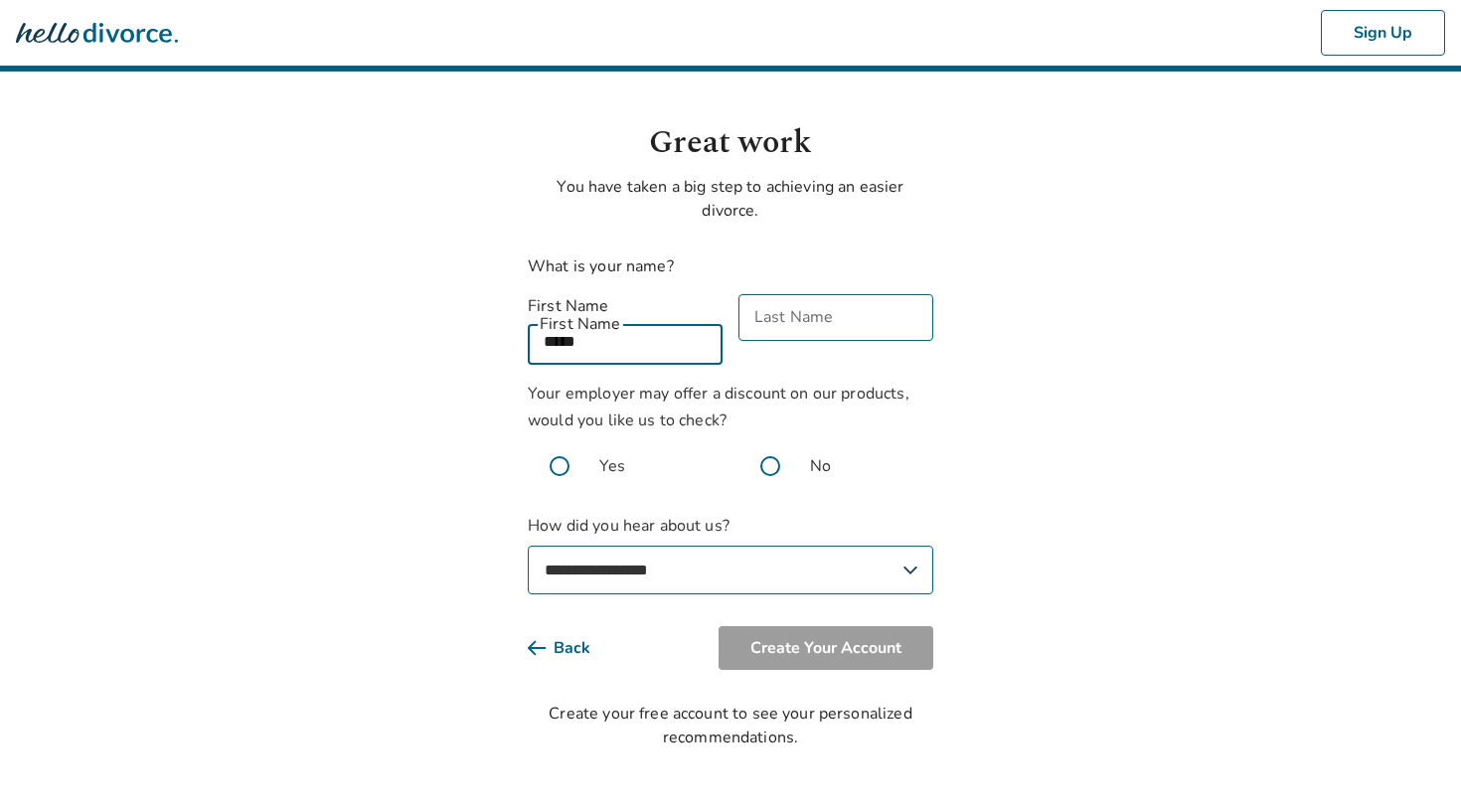 type on "*****" 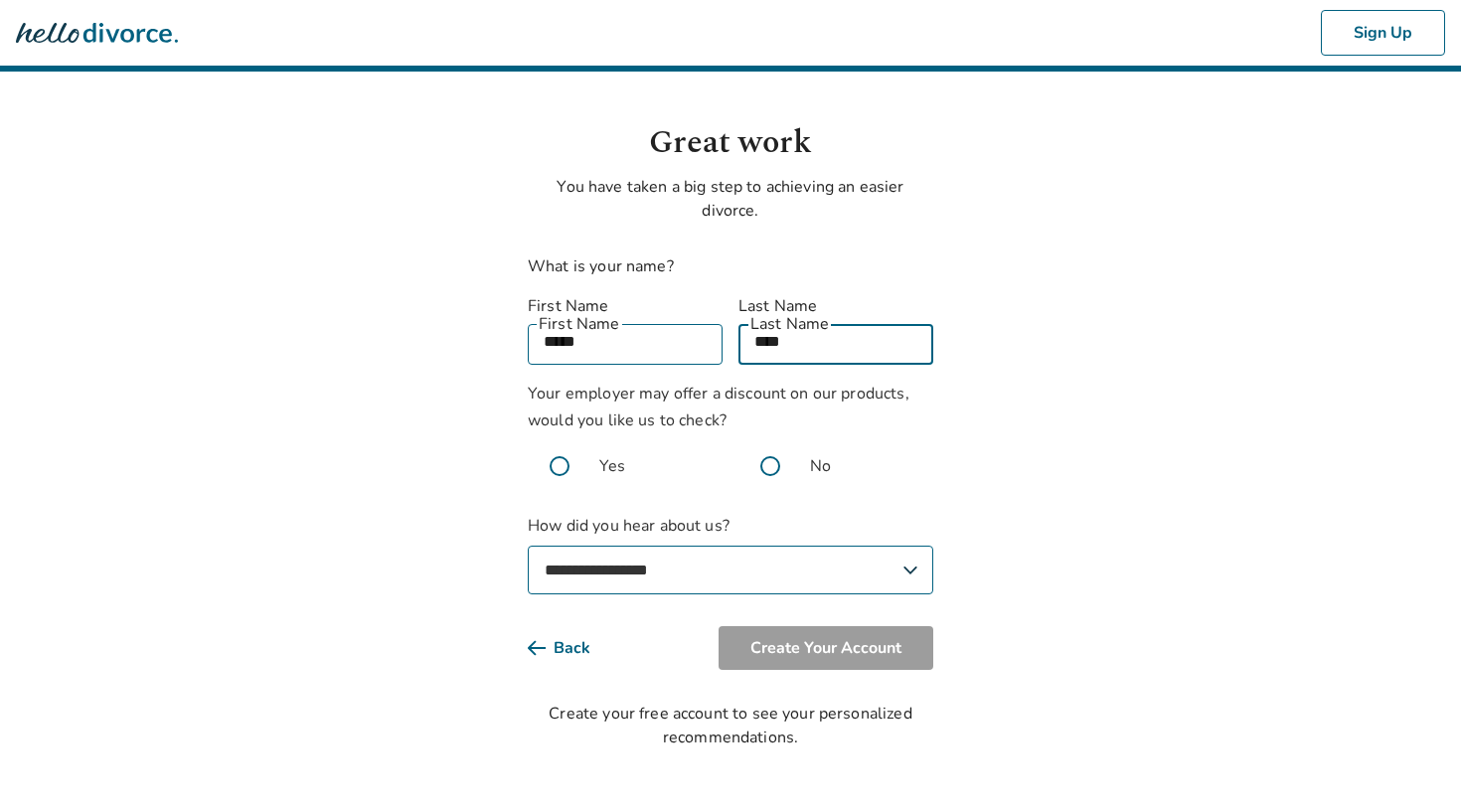 type on "****" 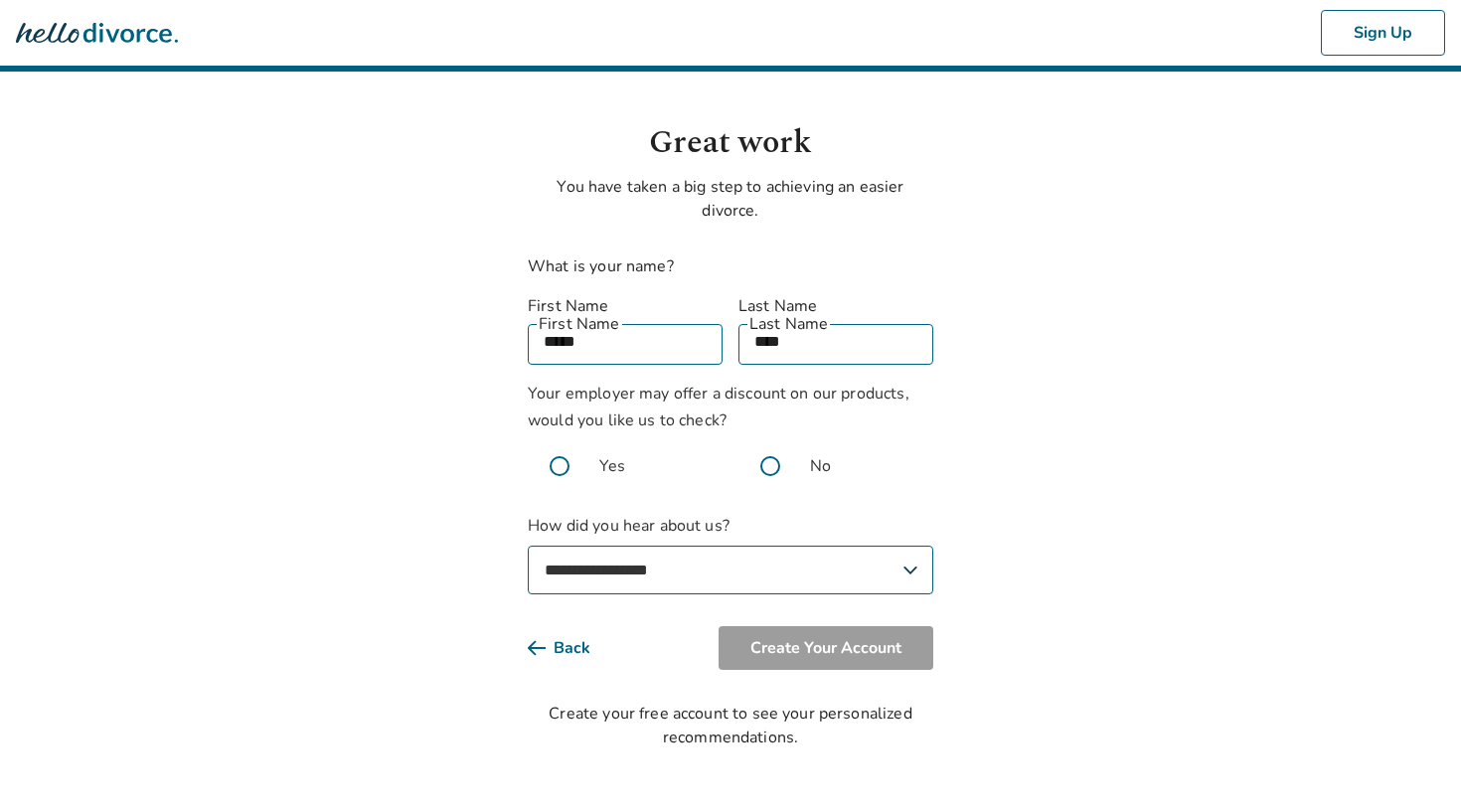 click at bounding box center [770, 466] 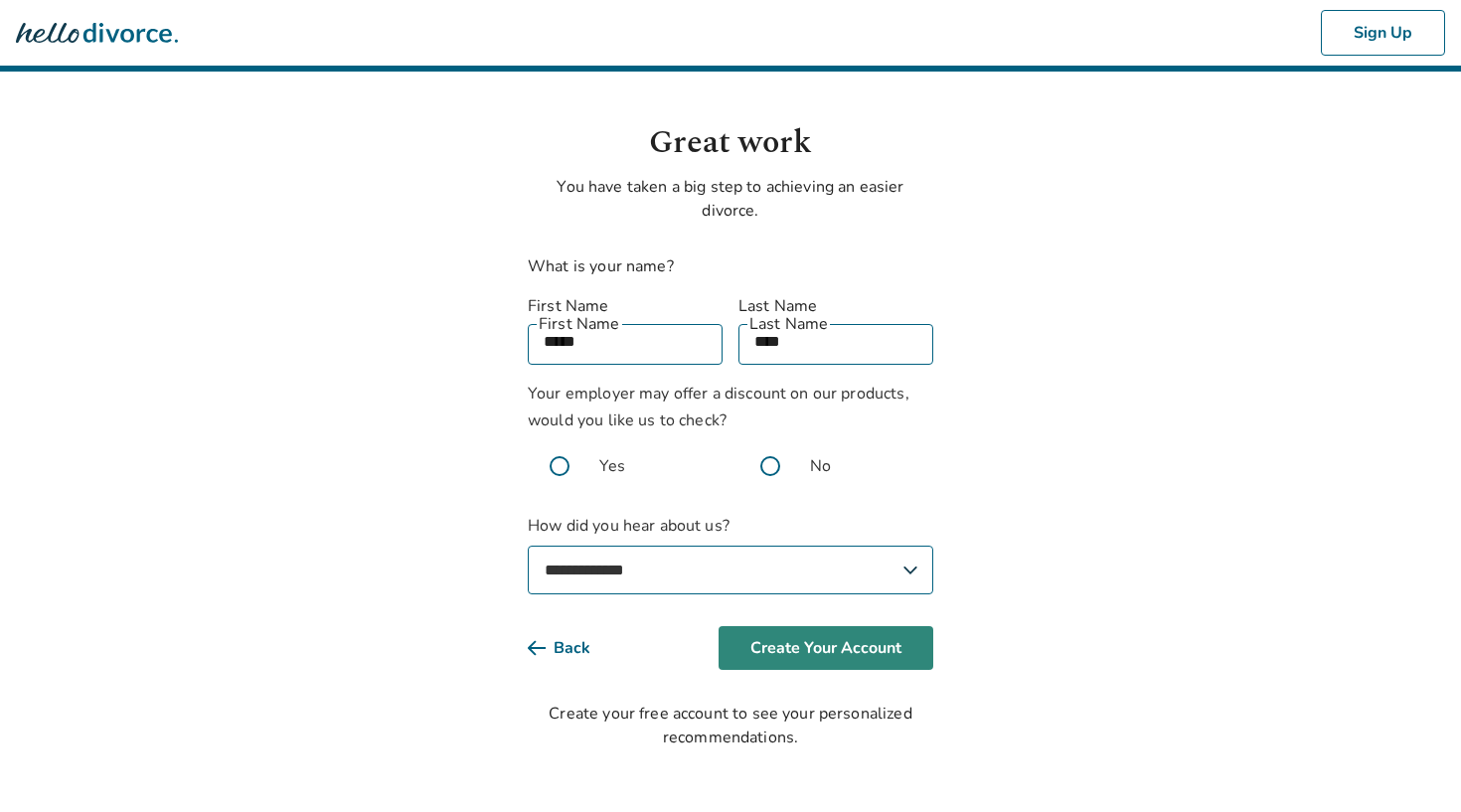 click on "Create Your Account" at bounding box center (826, 648) 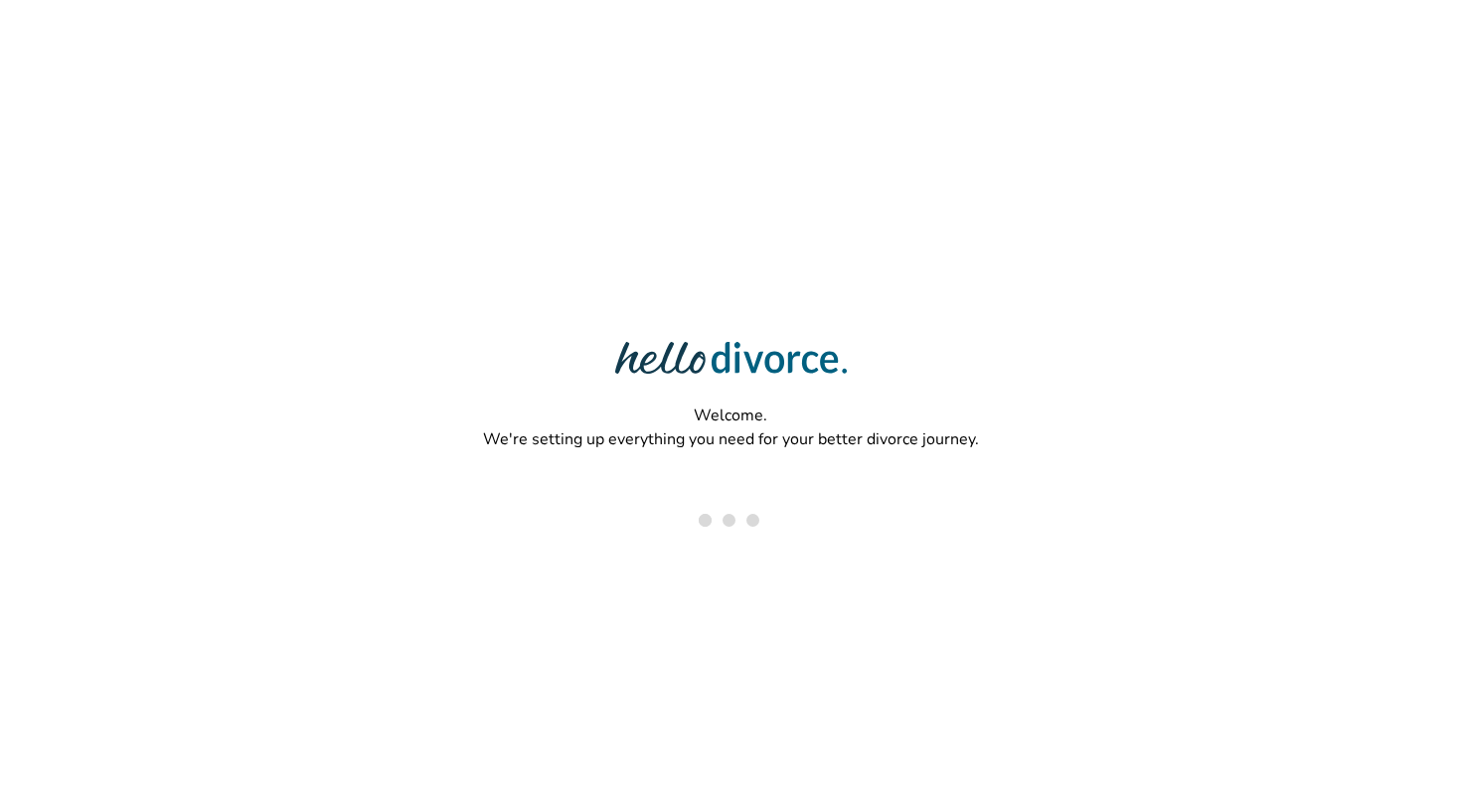 scroll, scrollTop: 0, scrollLeft: 0, axis: both 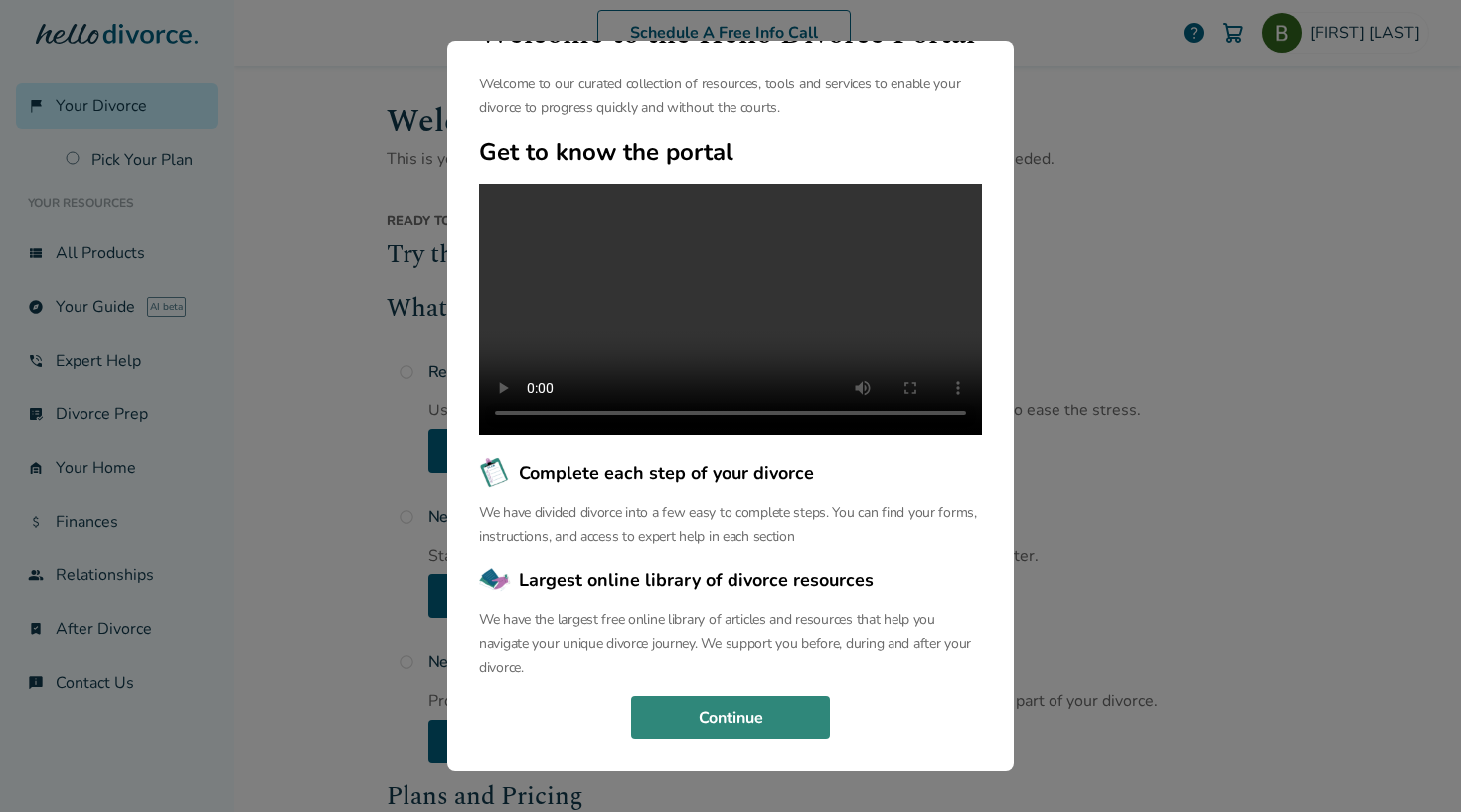 click on "Continue" at bounding box center [730, 718] 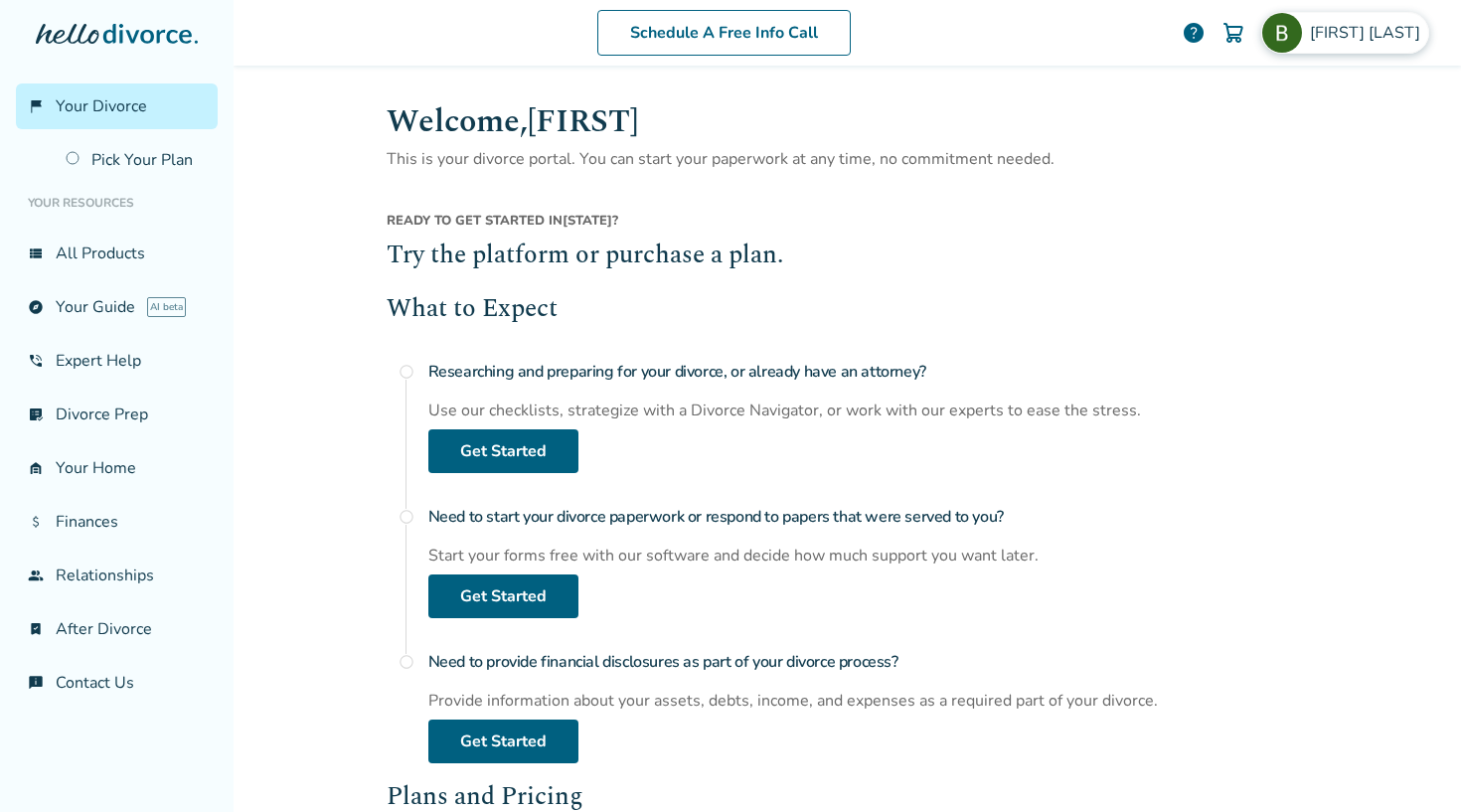 click on "[FIRST]   [LAST]" at bounding box center (1369, 33) 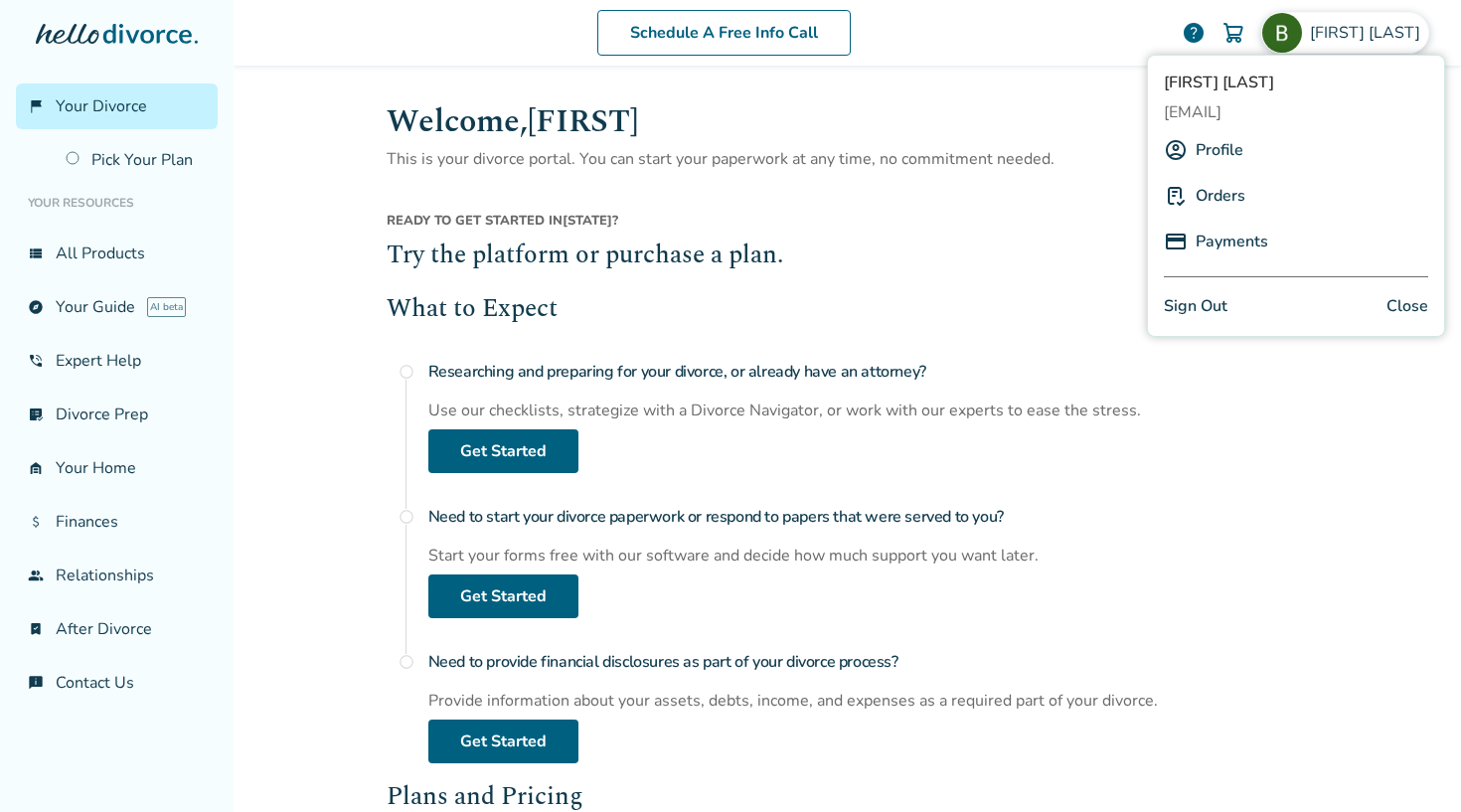 click on "Profile" at bounding box center (1219, 150) 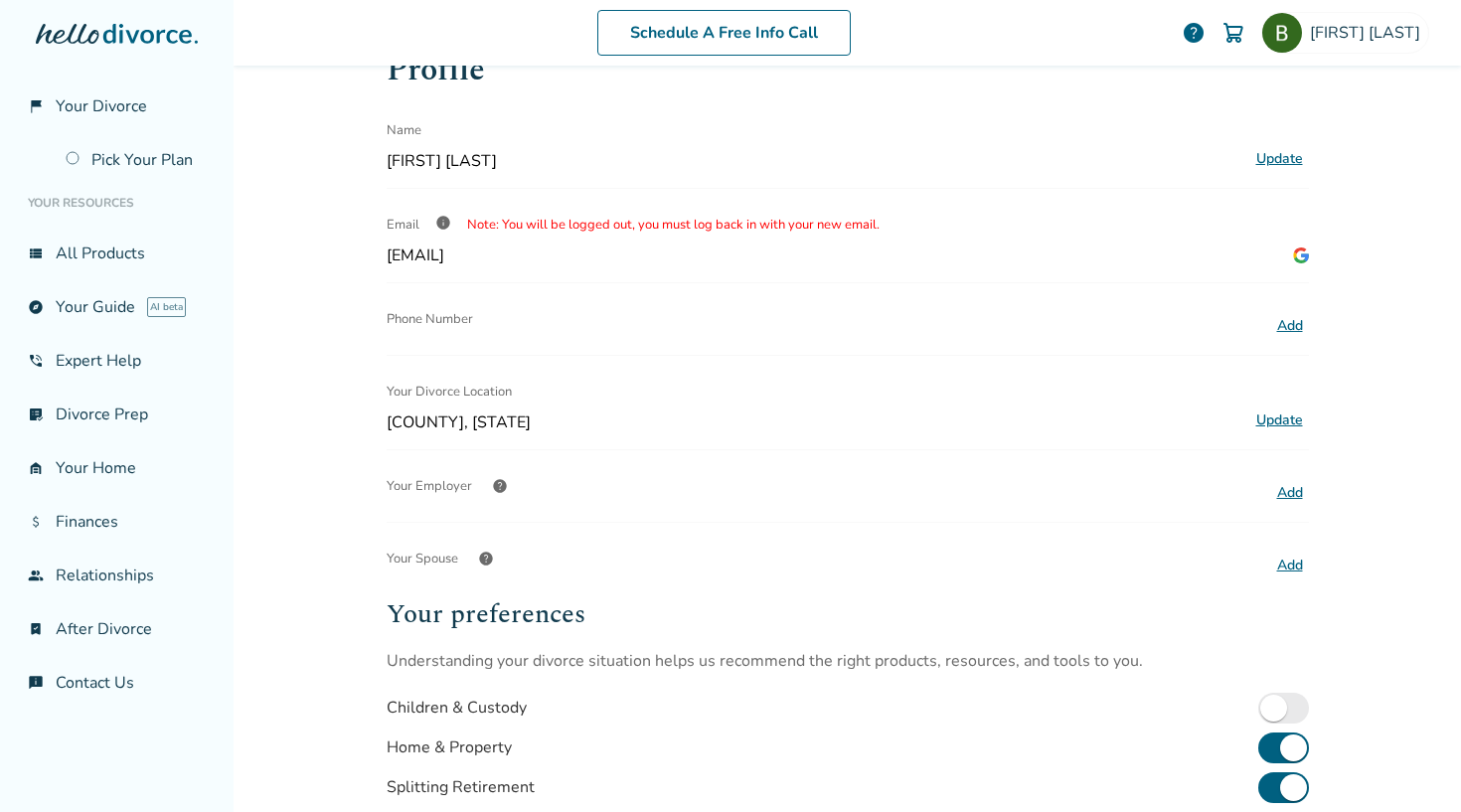 scroll, scrollTop: 0, scrollLeft: 0, axis: both 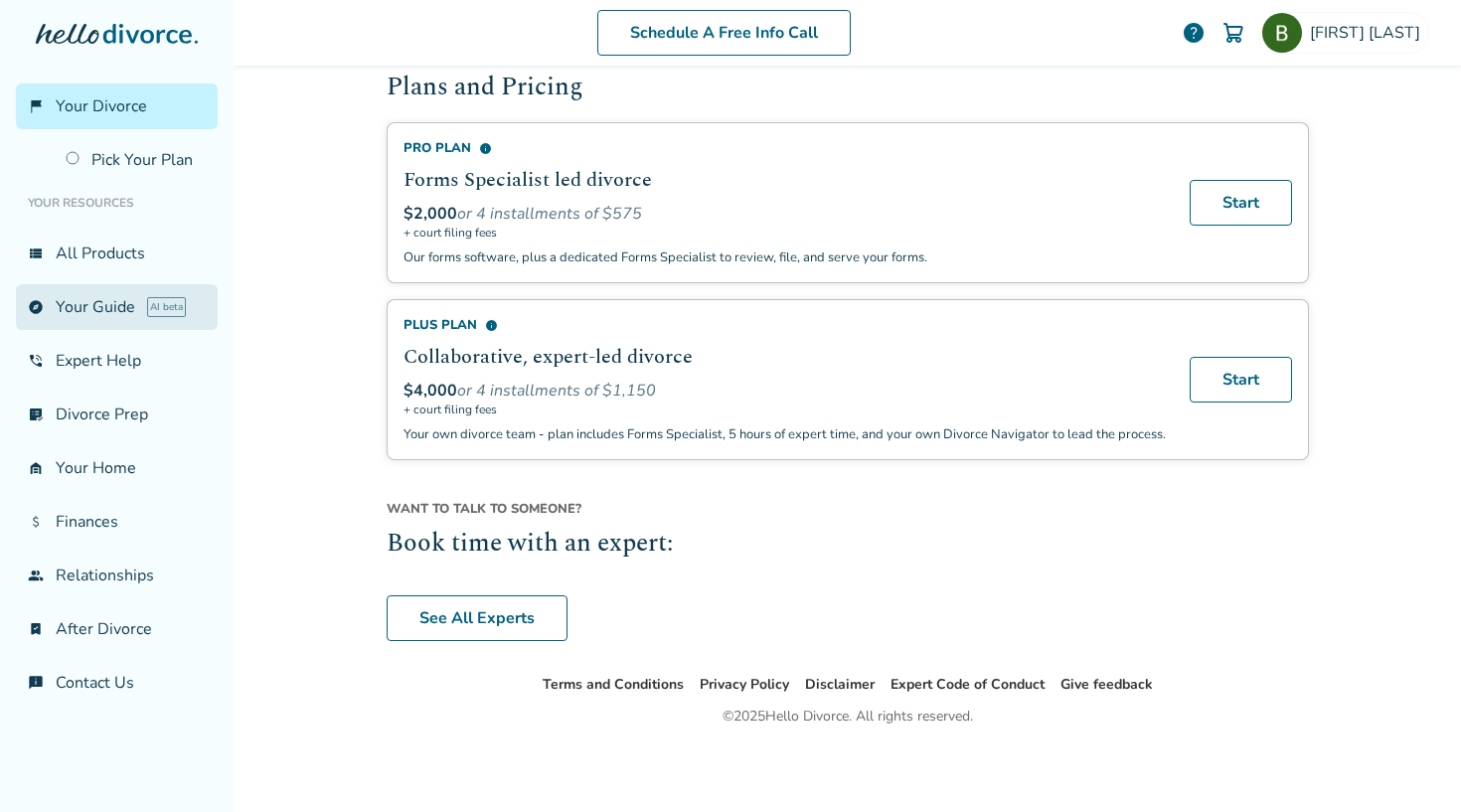 click on "explore Your Guide AI beta" at bounding box center [116, 307] 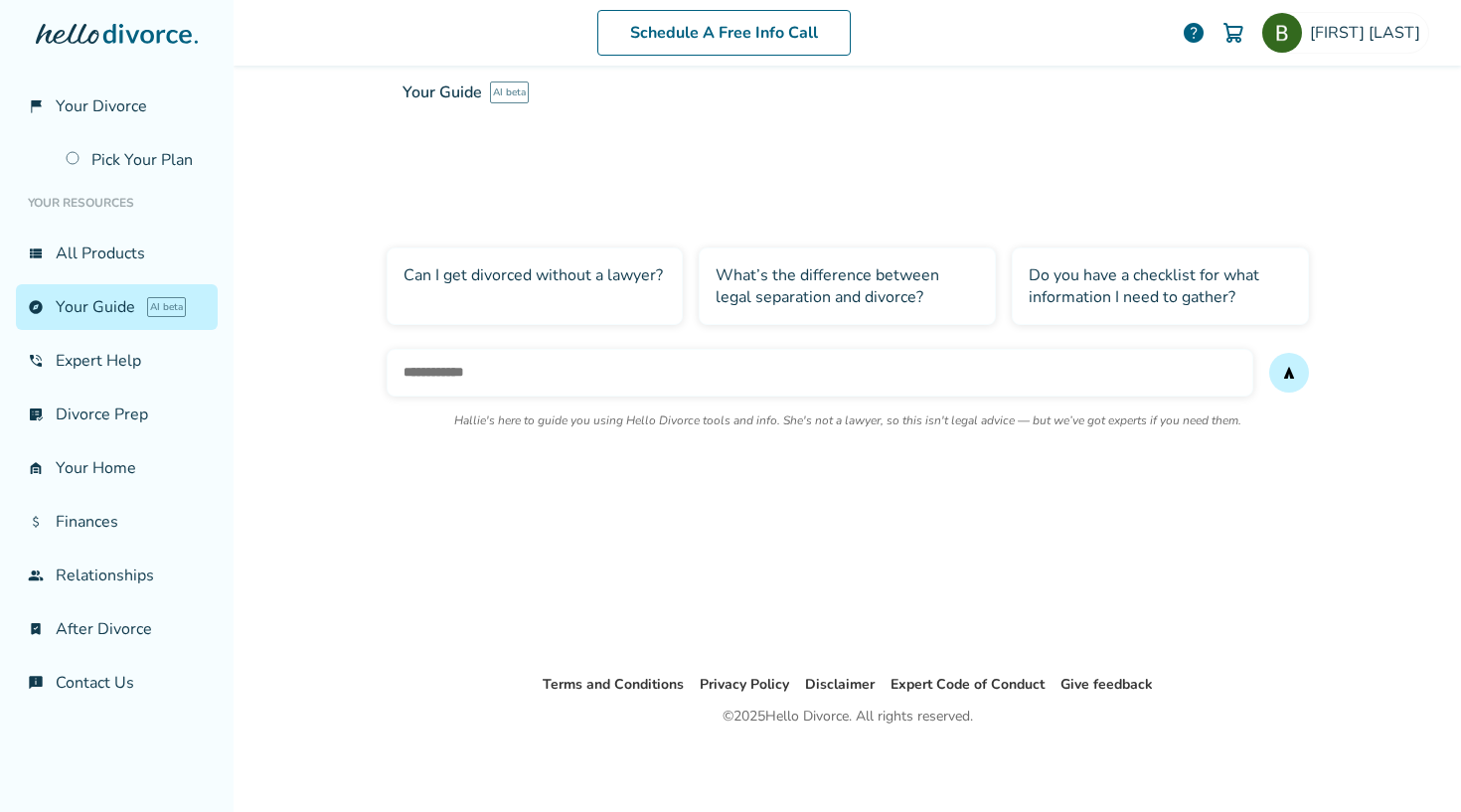 scroll, scrollTop: 97, scrollLeft: 0, axis: vertical 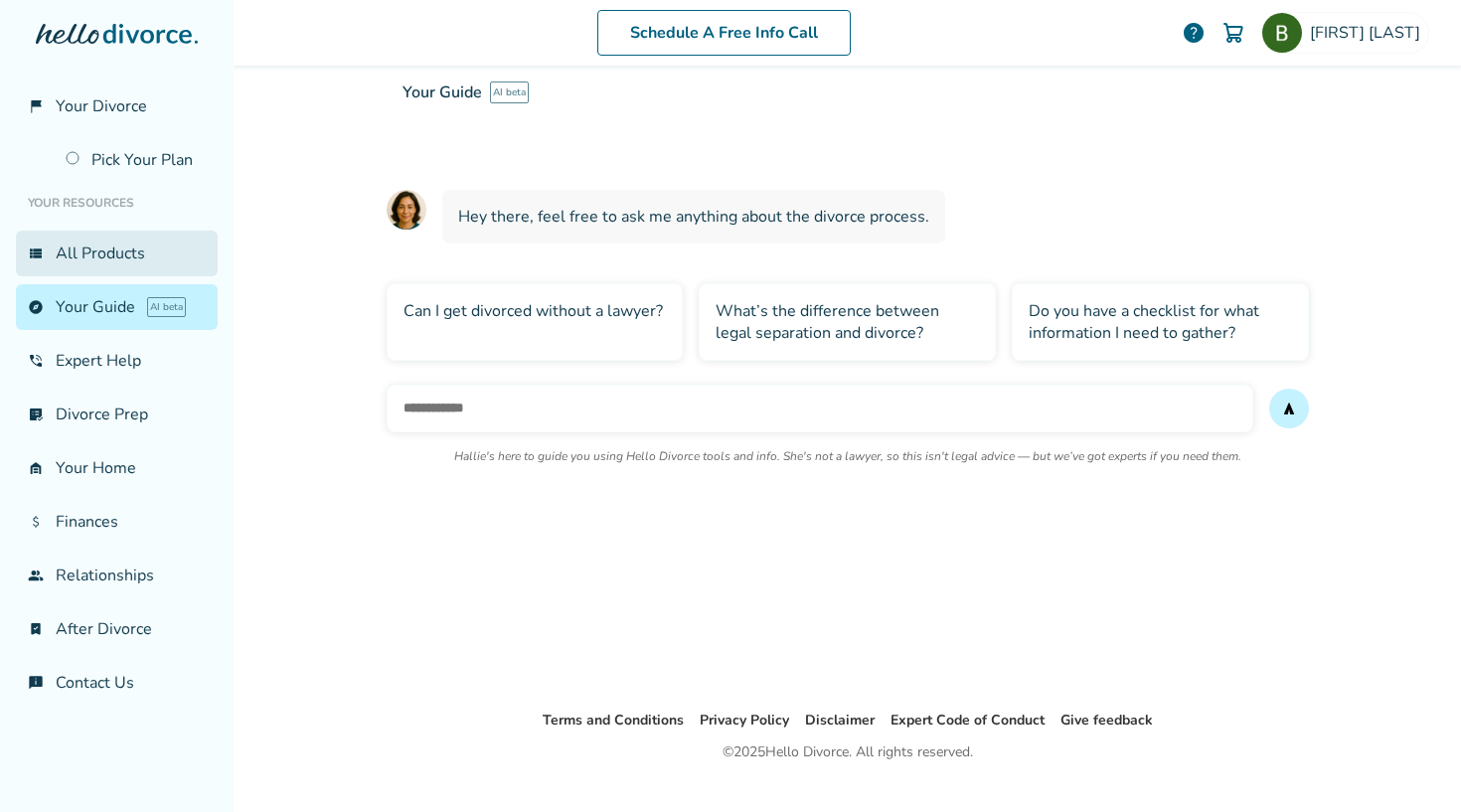 click on "view_list All Products" at bounding box center (116, 253) 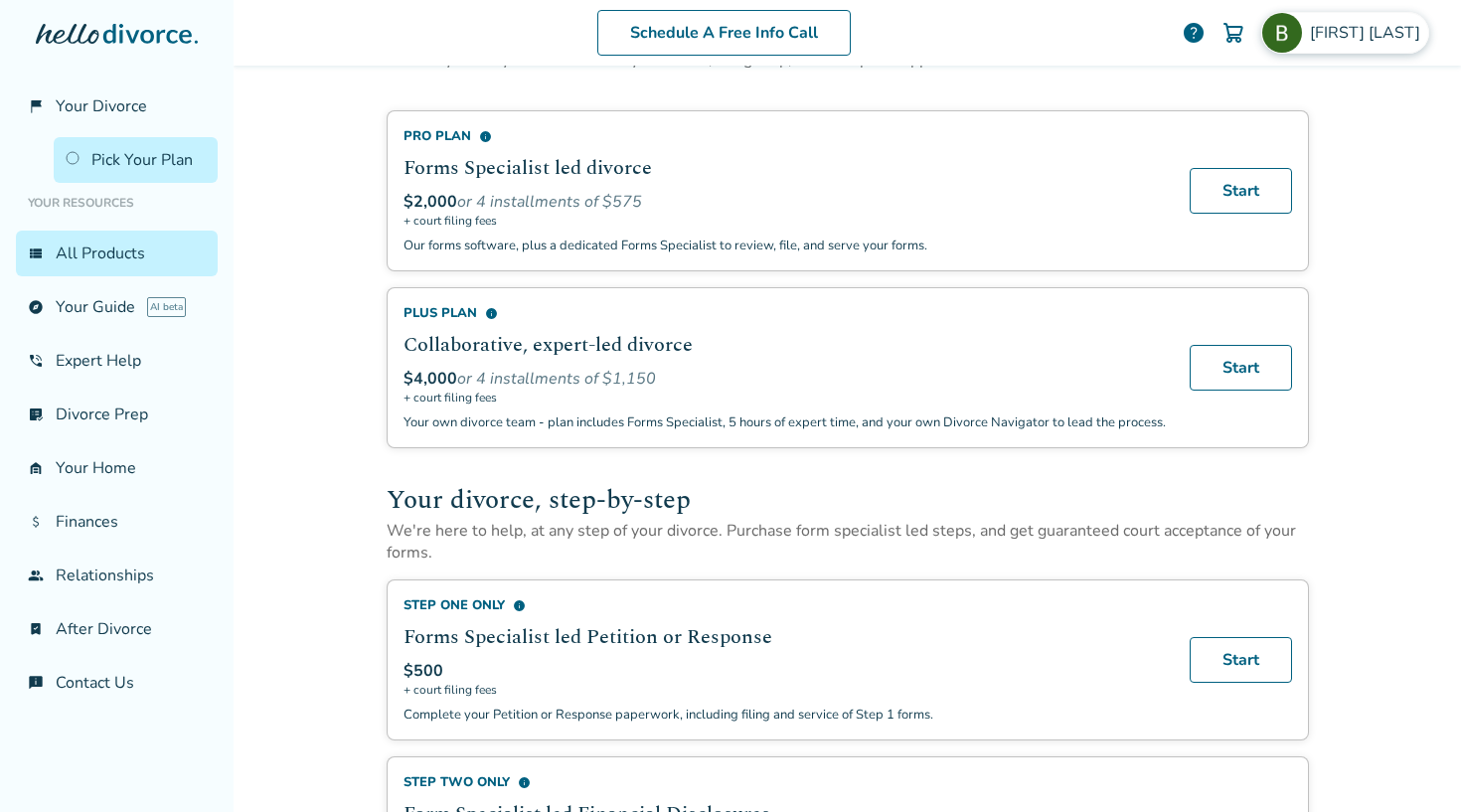click on "[FIRST]   [LAST]" at bounding box center (1369, 33) 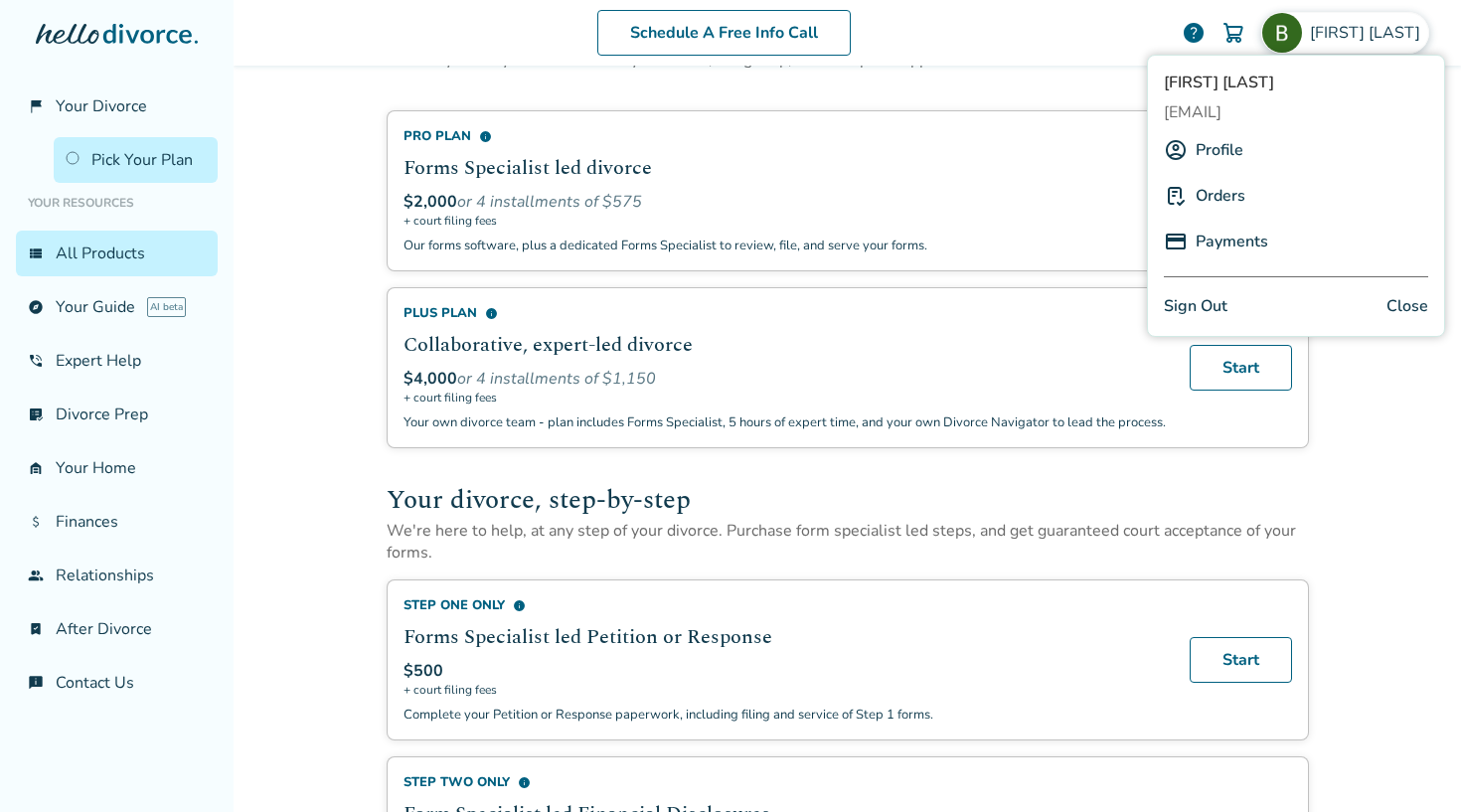 click on "Profile" at bounding box center [1219, 150] 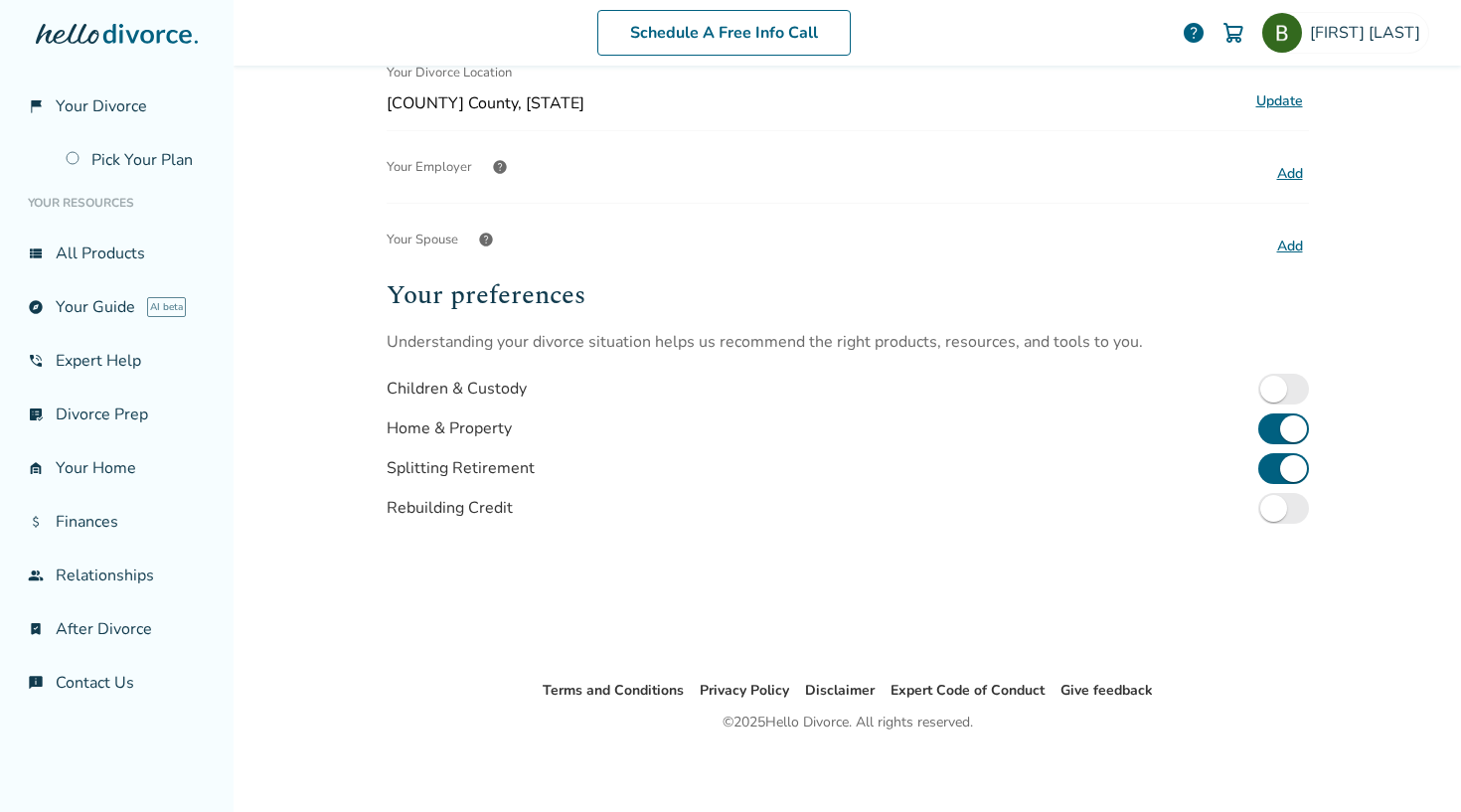 scroll, scrollTop: 2, scrollLeft: 0, axis: vertical 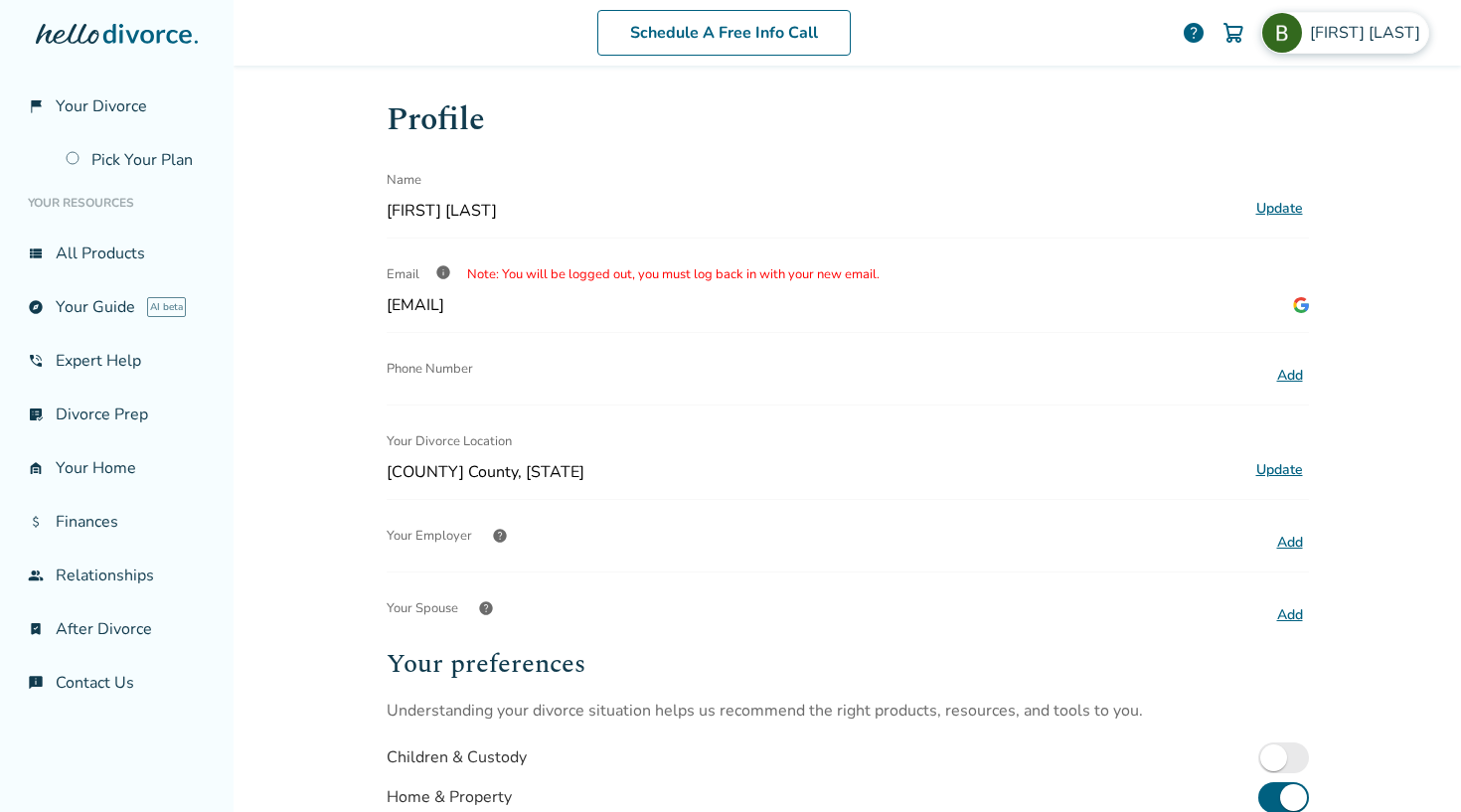 click on "[FIRST]   [LAST]" at bounding box center (1345, 33) 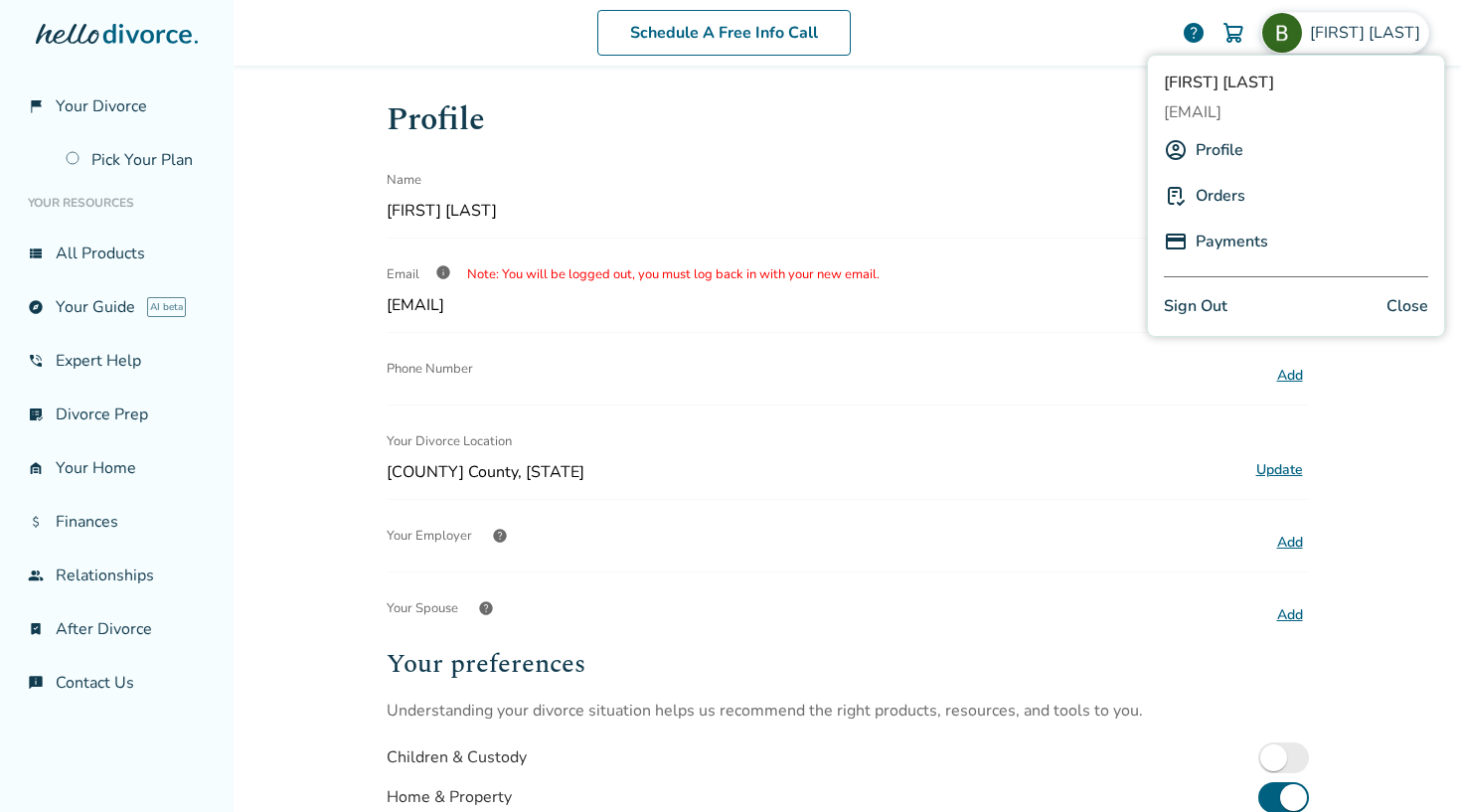 click on "Profile" at bounding box center (1219, 150) 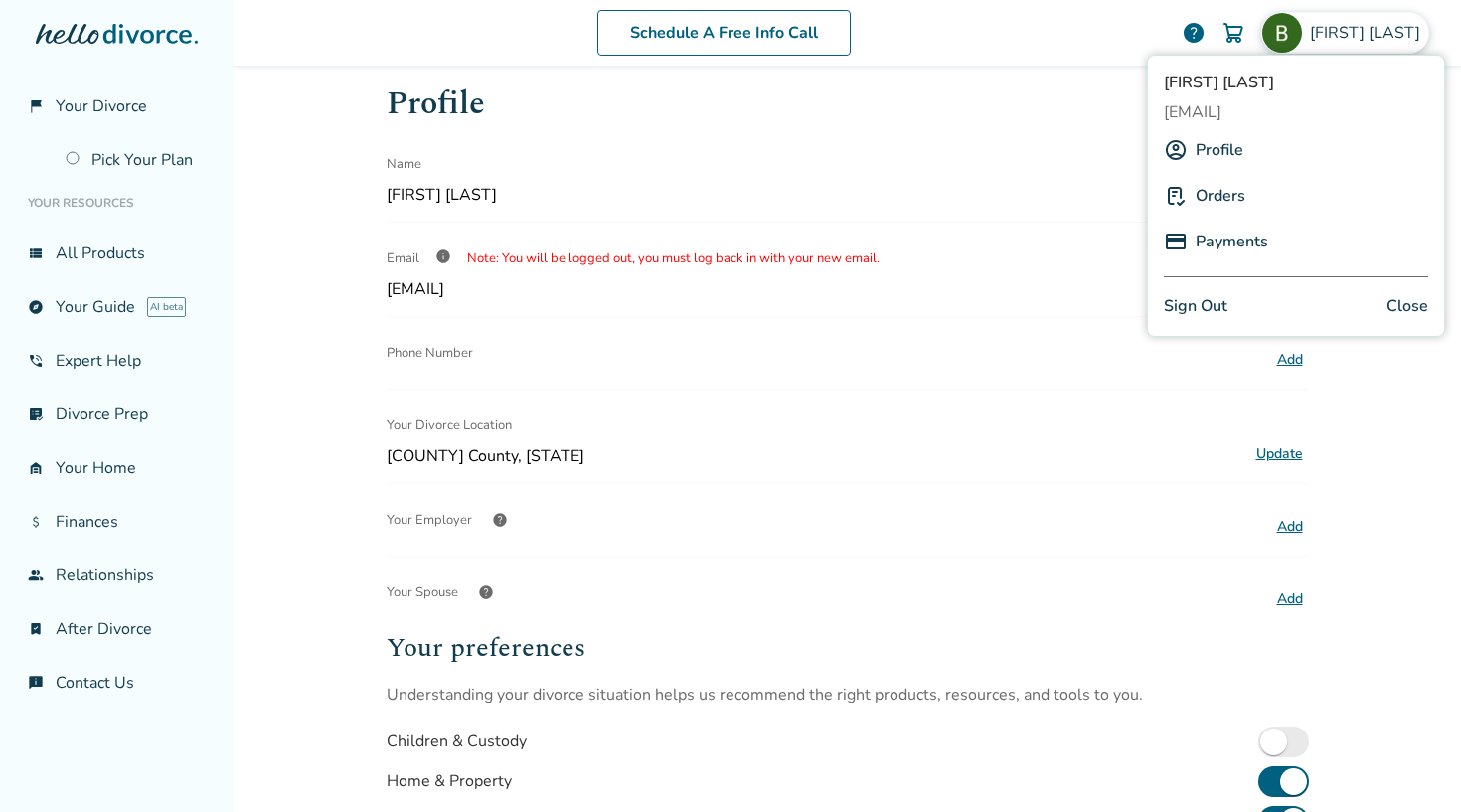 scroll, scrollTop: 22, scrollLeft: 0, axis: vertical 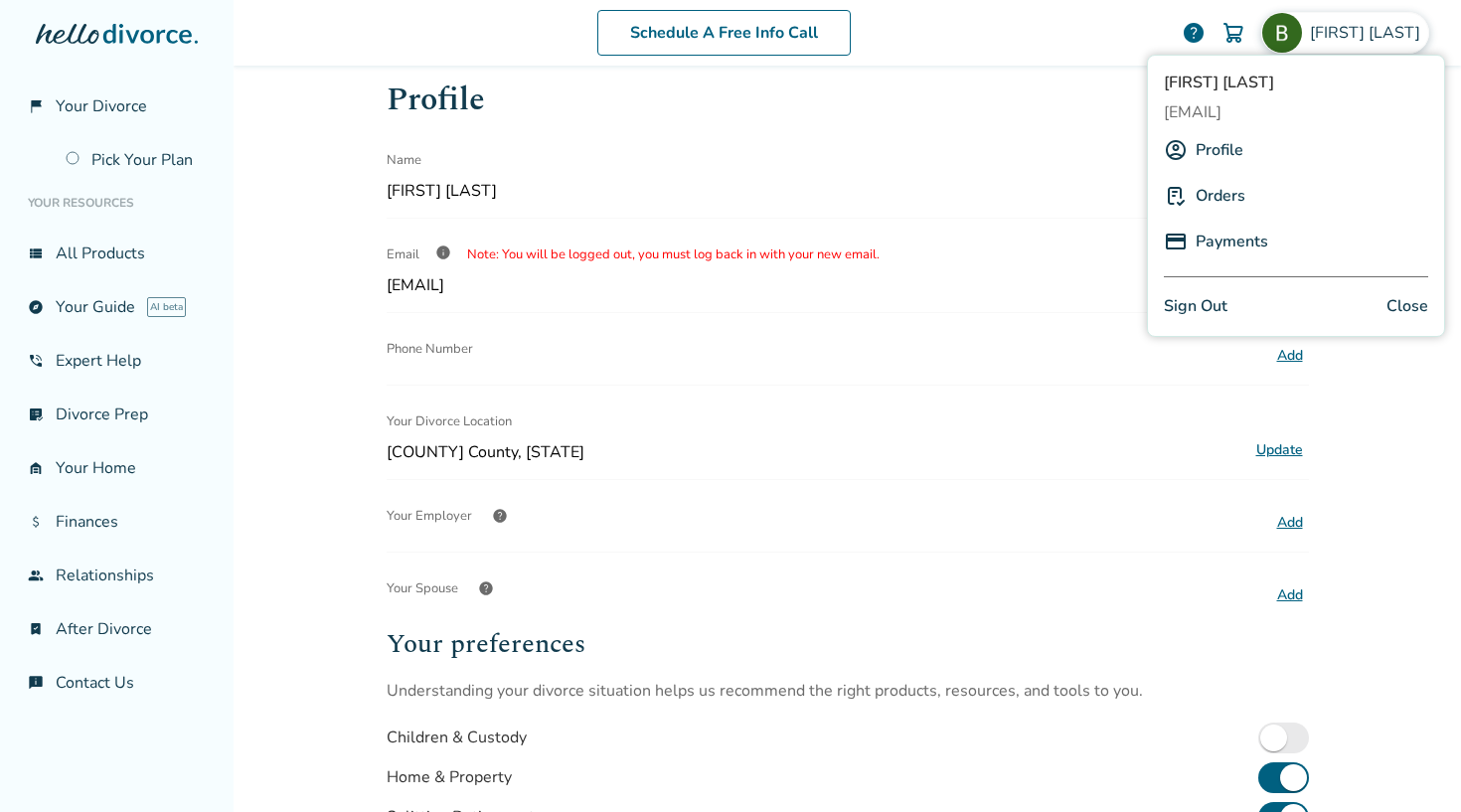 click on "Profile" at bounding box center [1219, 150] 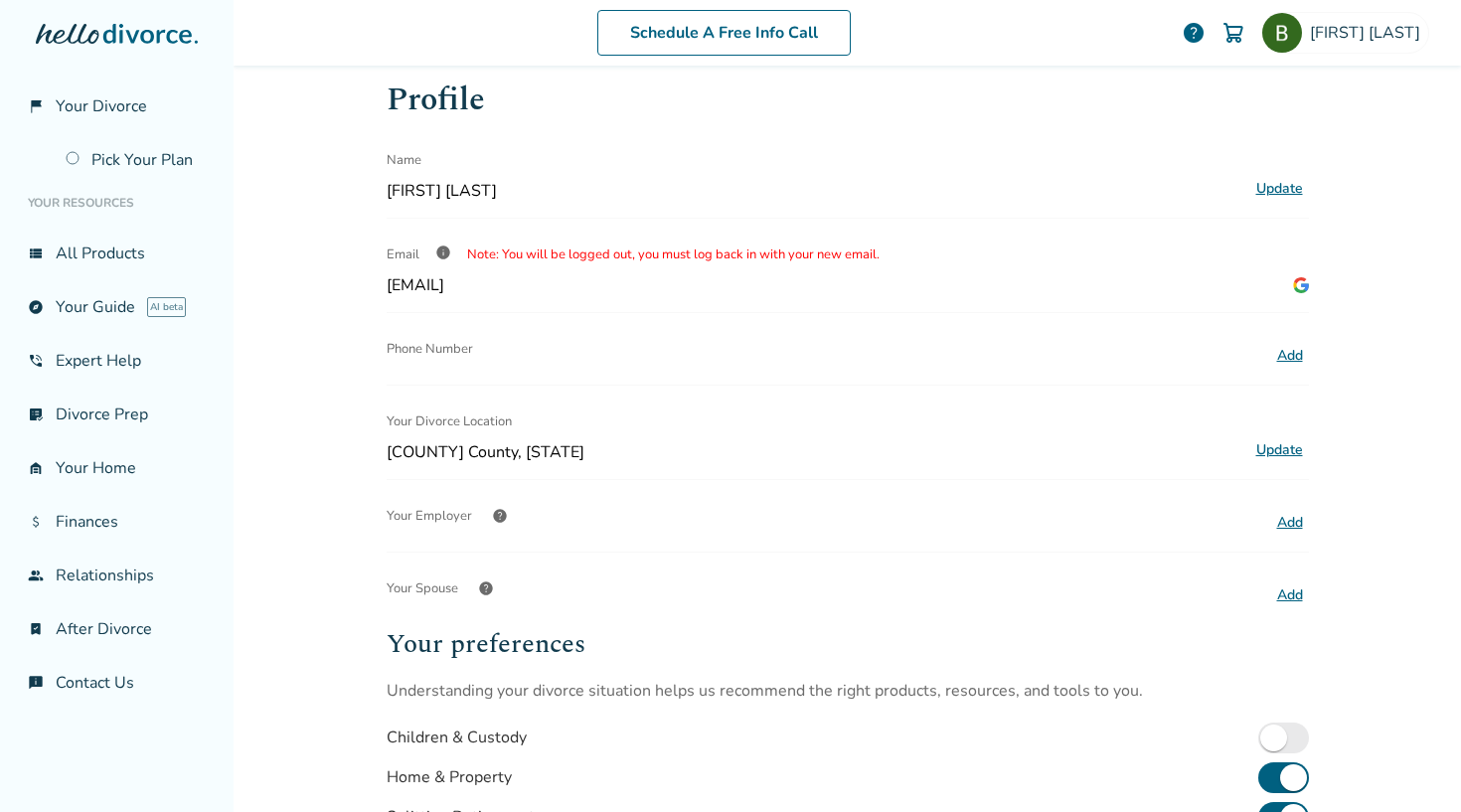 click on "Name" at bounding box center [814, 160] 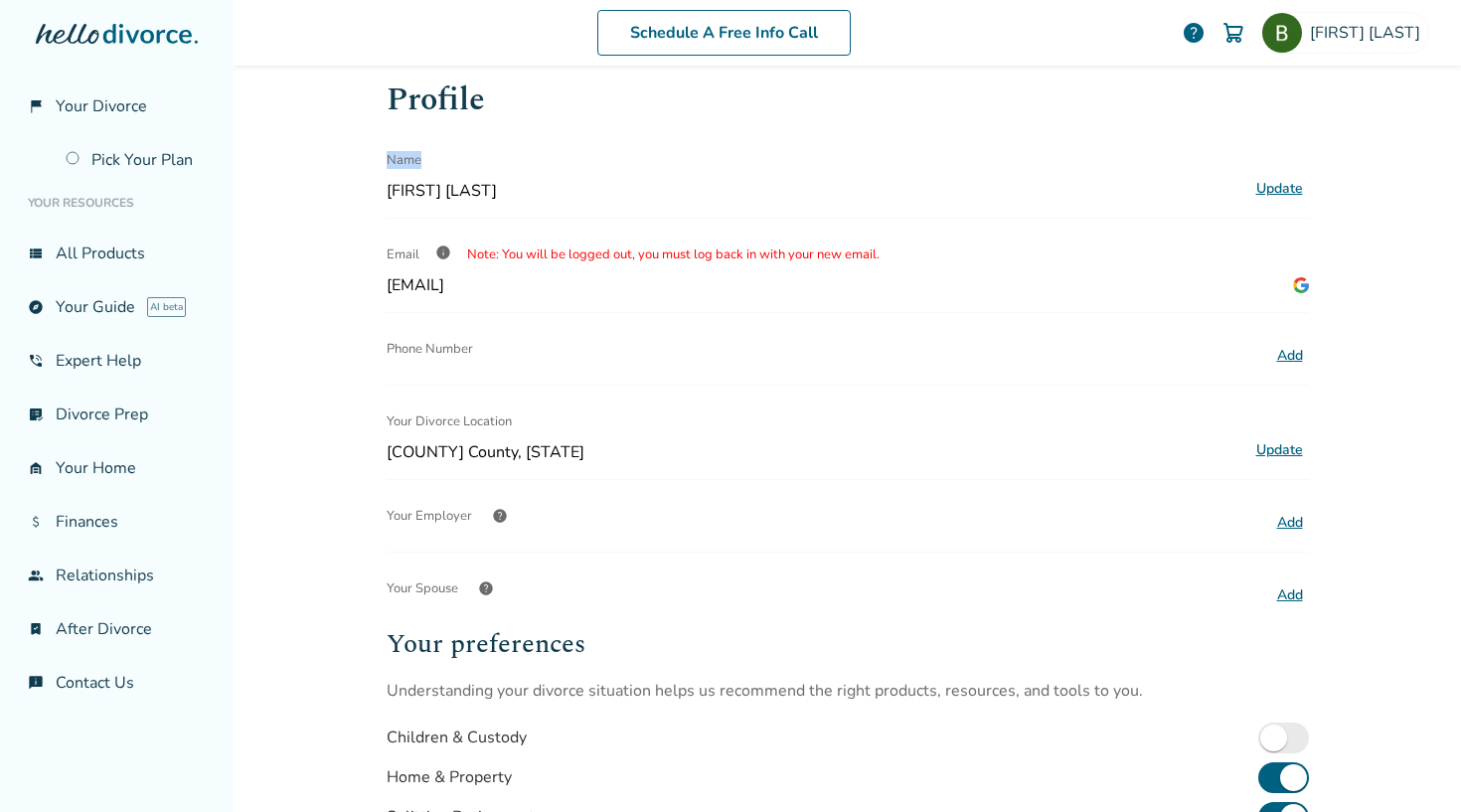 click on "Name" at bounding box center (814, 160) 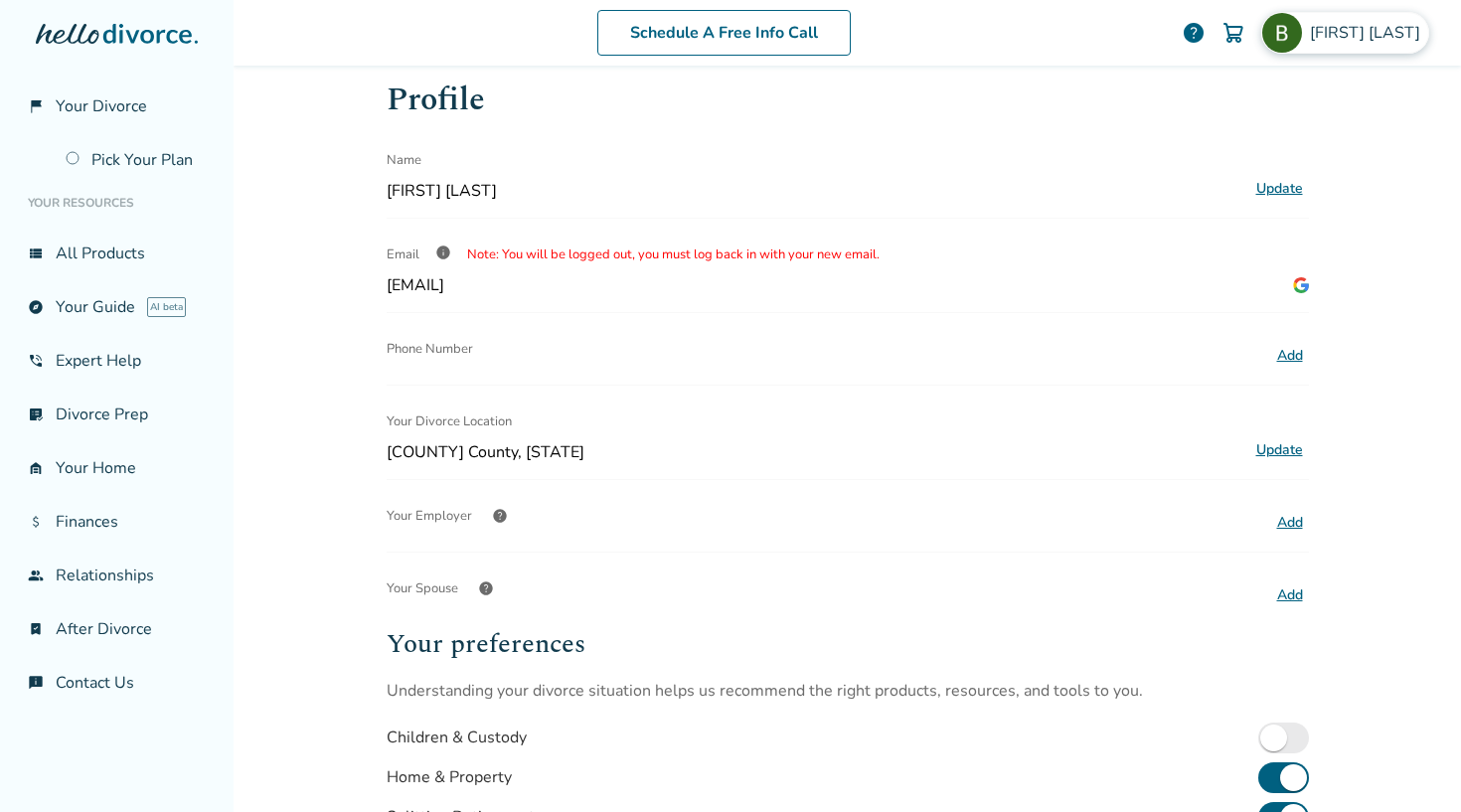 click on "[FIRST]   [LAST]" at bounding box center [1369, 33] 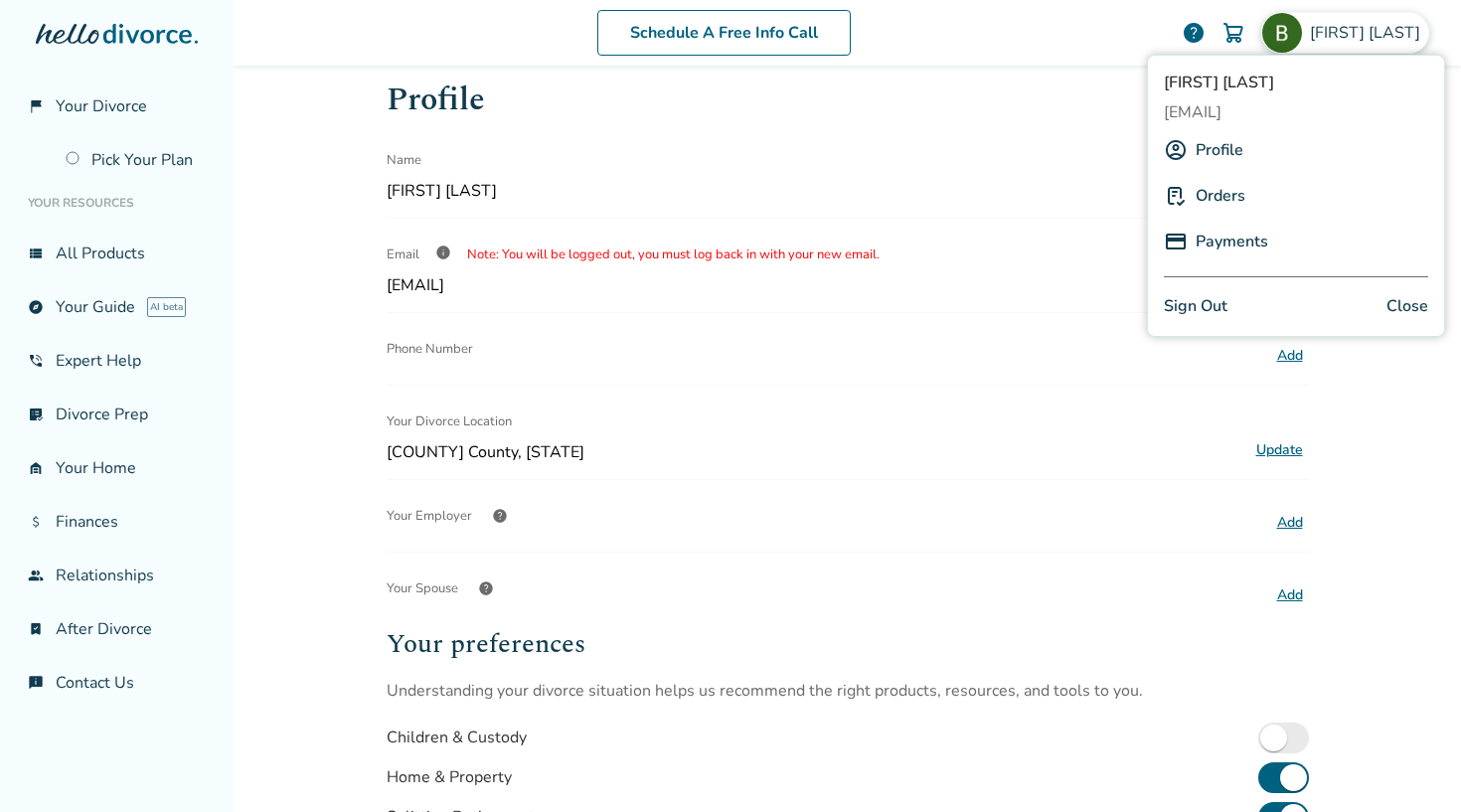 click on "Sign Out" at bounding box center (1196, 306) 